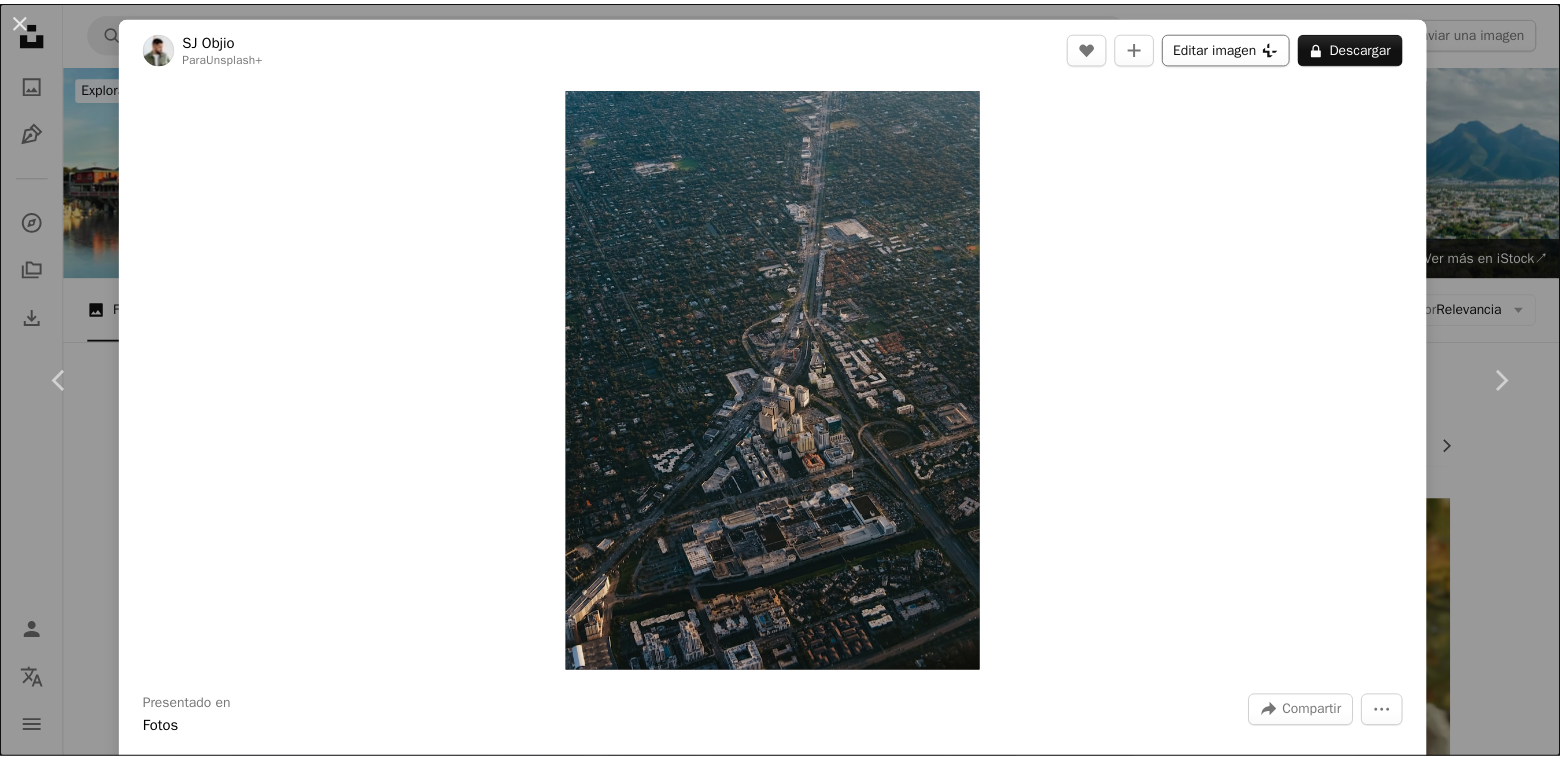 scroll, scrollTop: 13350, scrollLeft: 0, axis: vertical 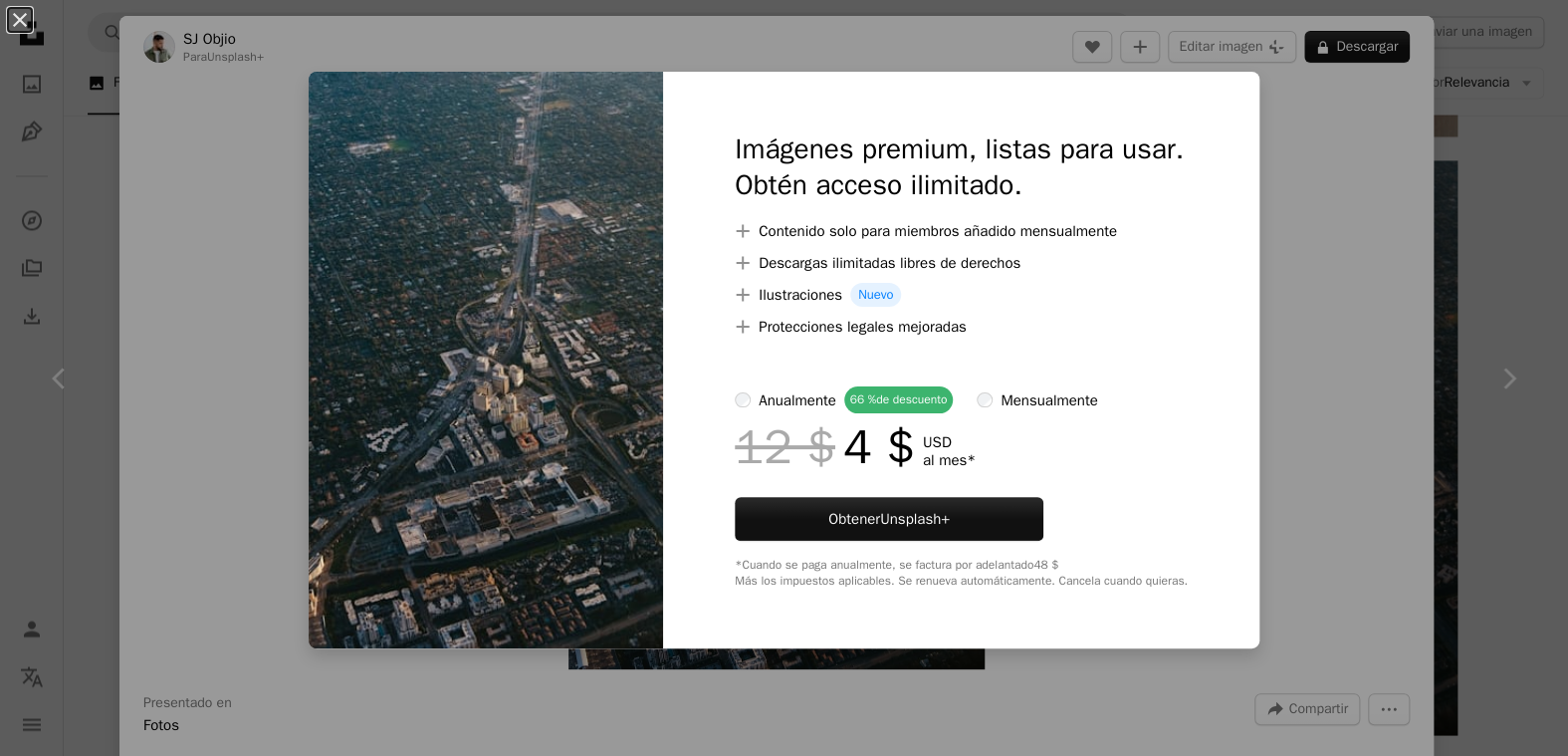 drag, startPoint x: 1327, startPoint y: 56, endPoint x: 739, endPoint y: 93, distance: 589.16297 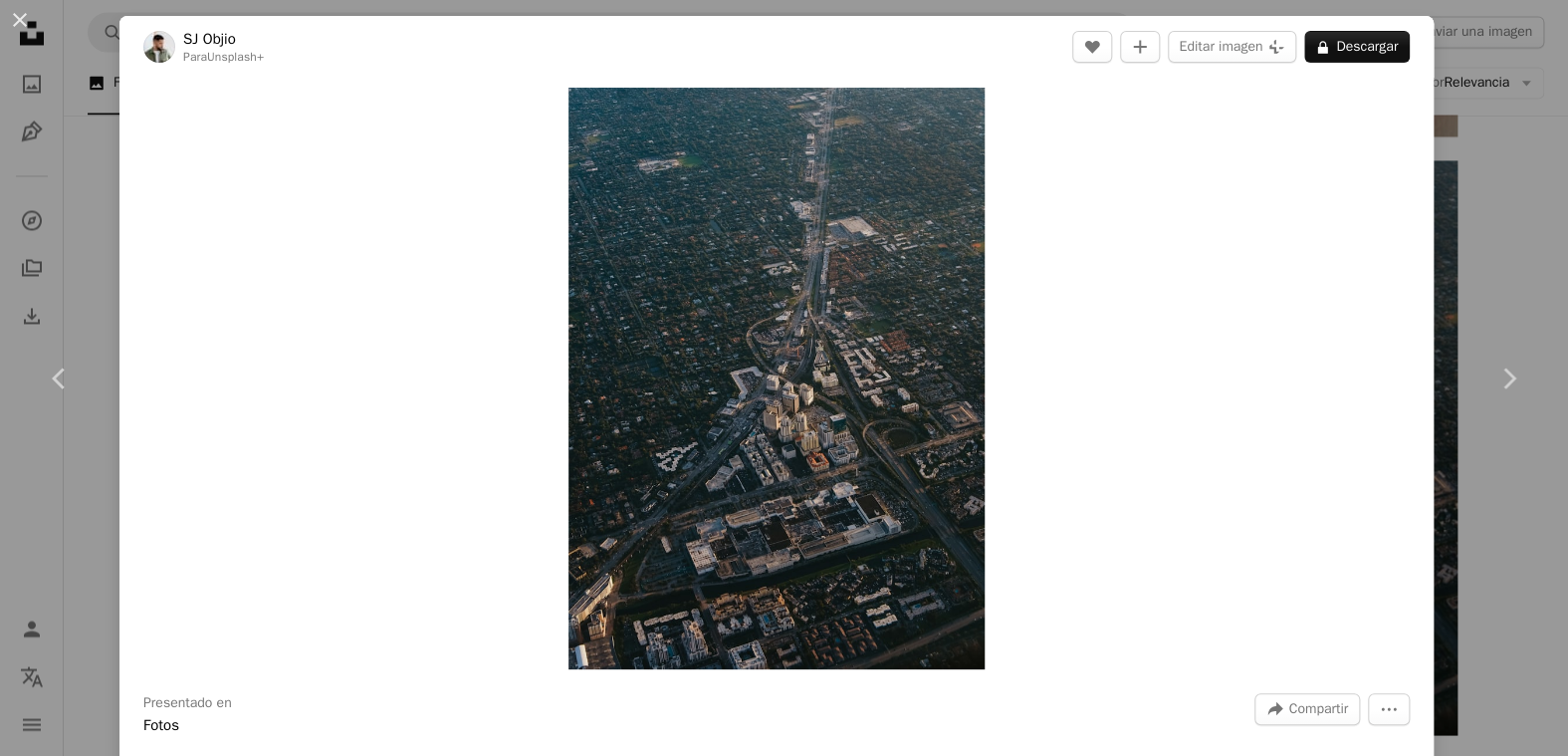 click on "An X shape" at bounding box center (20, 20) 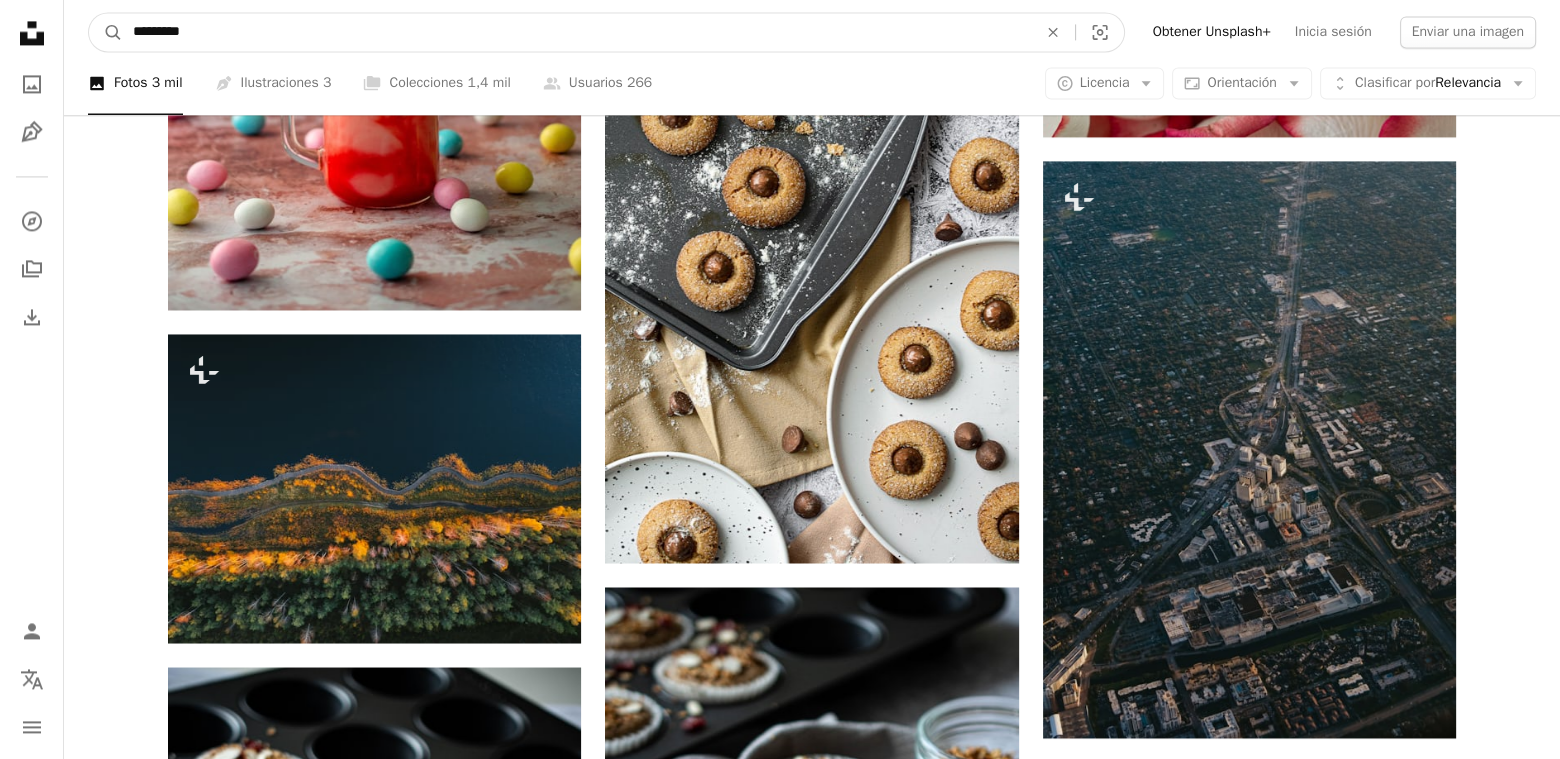 click on "*********" at bounding box center (577, 32) 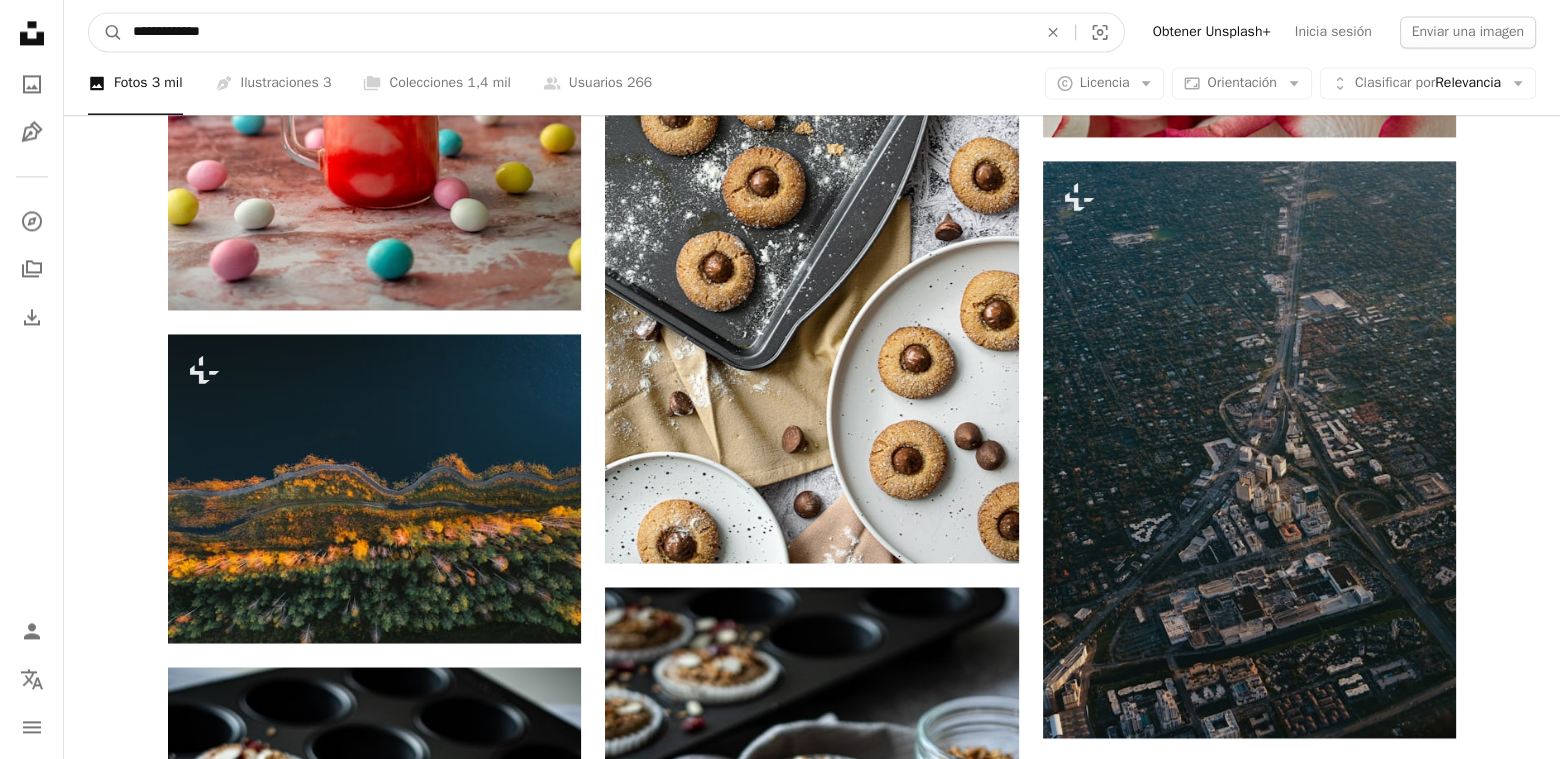 type on "**********" 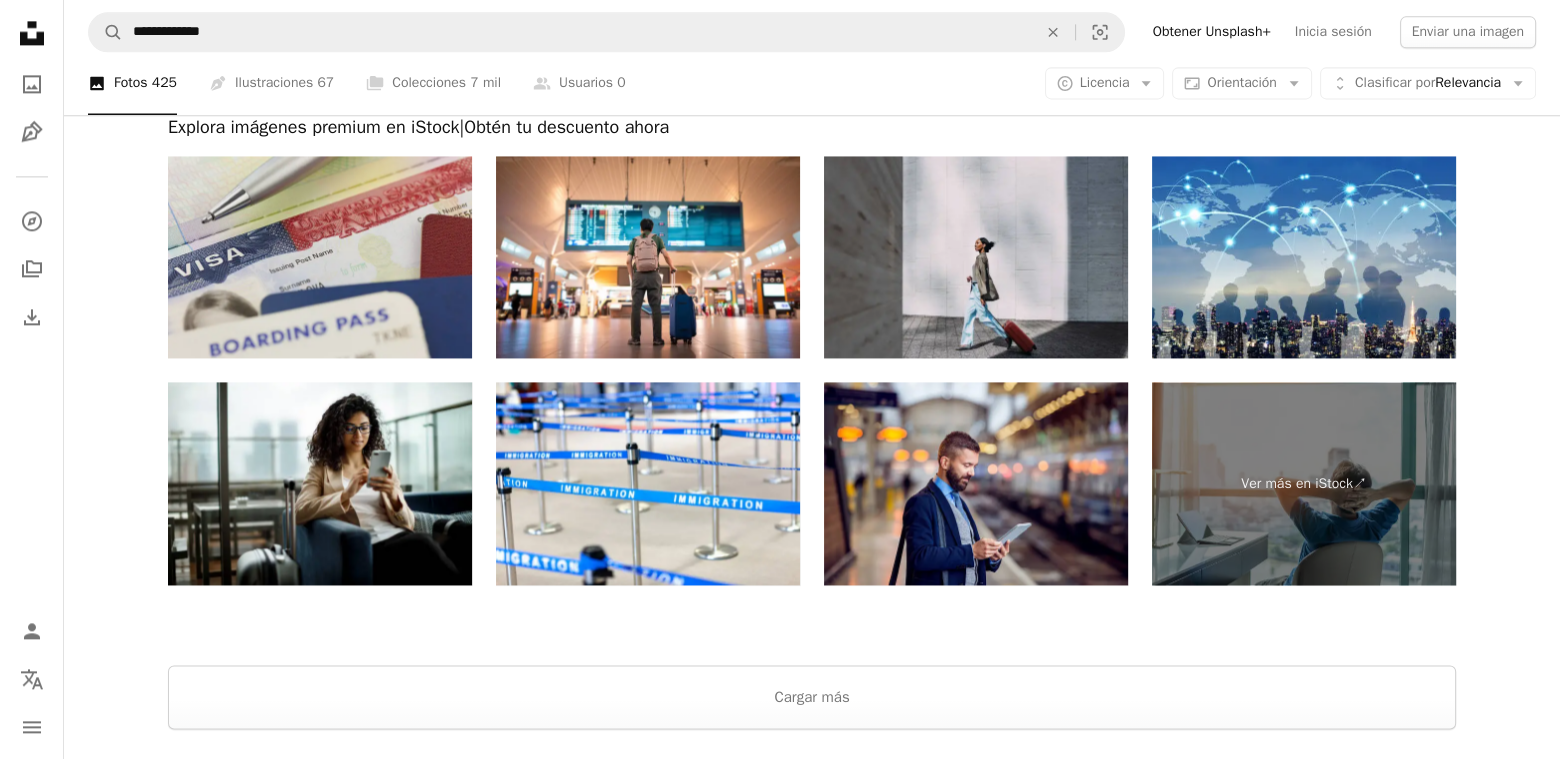 scroll, scrollTop: 3699, scrollLeft: 0, axis: vertical 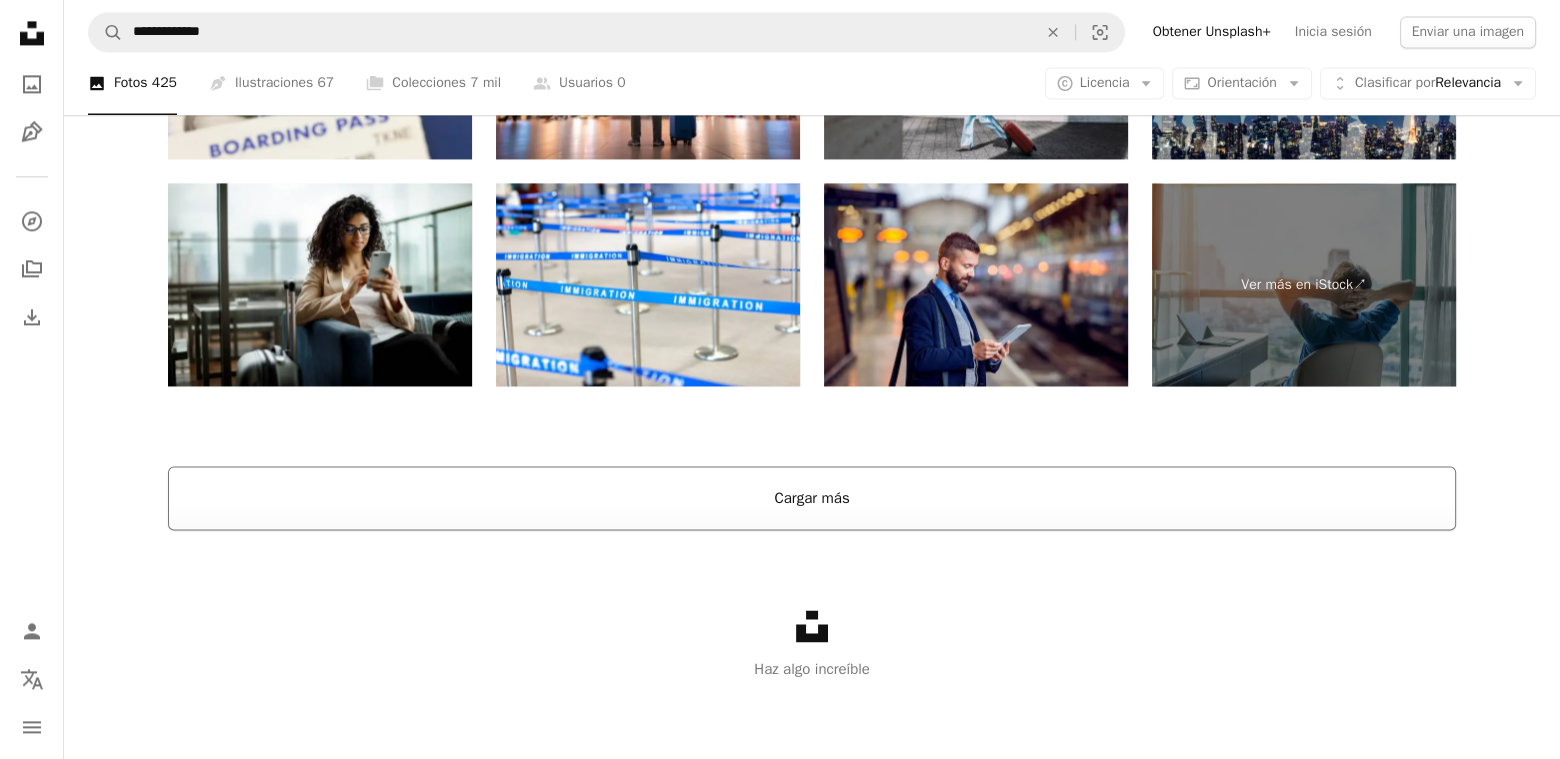 click on "Cargar más" at bounding box center [812, 498] 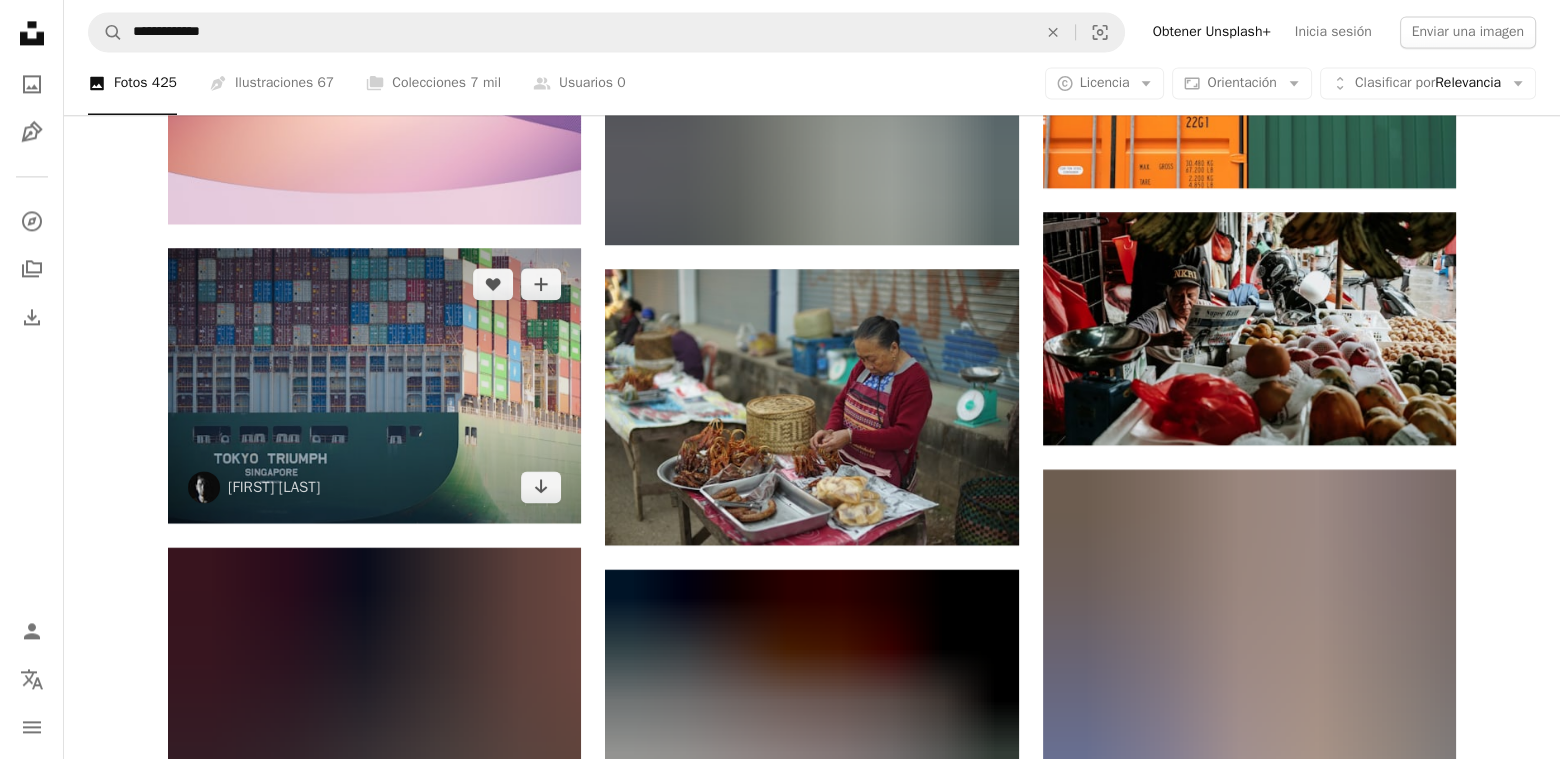 scroll, scrollTop: 3699, scrollLeft: 0, axis: vertical 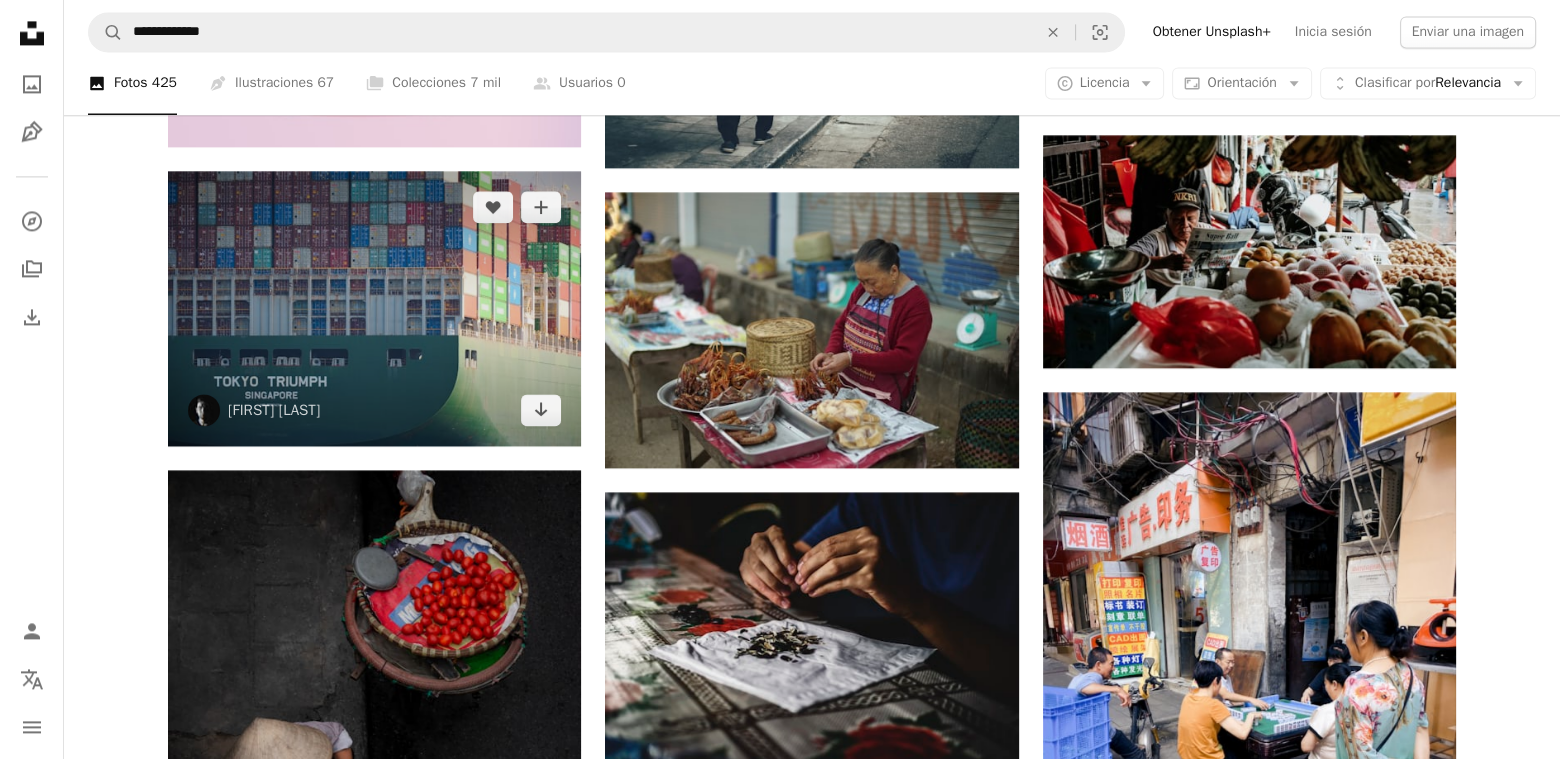 click at bounding box center (374, 308) 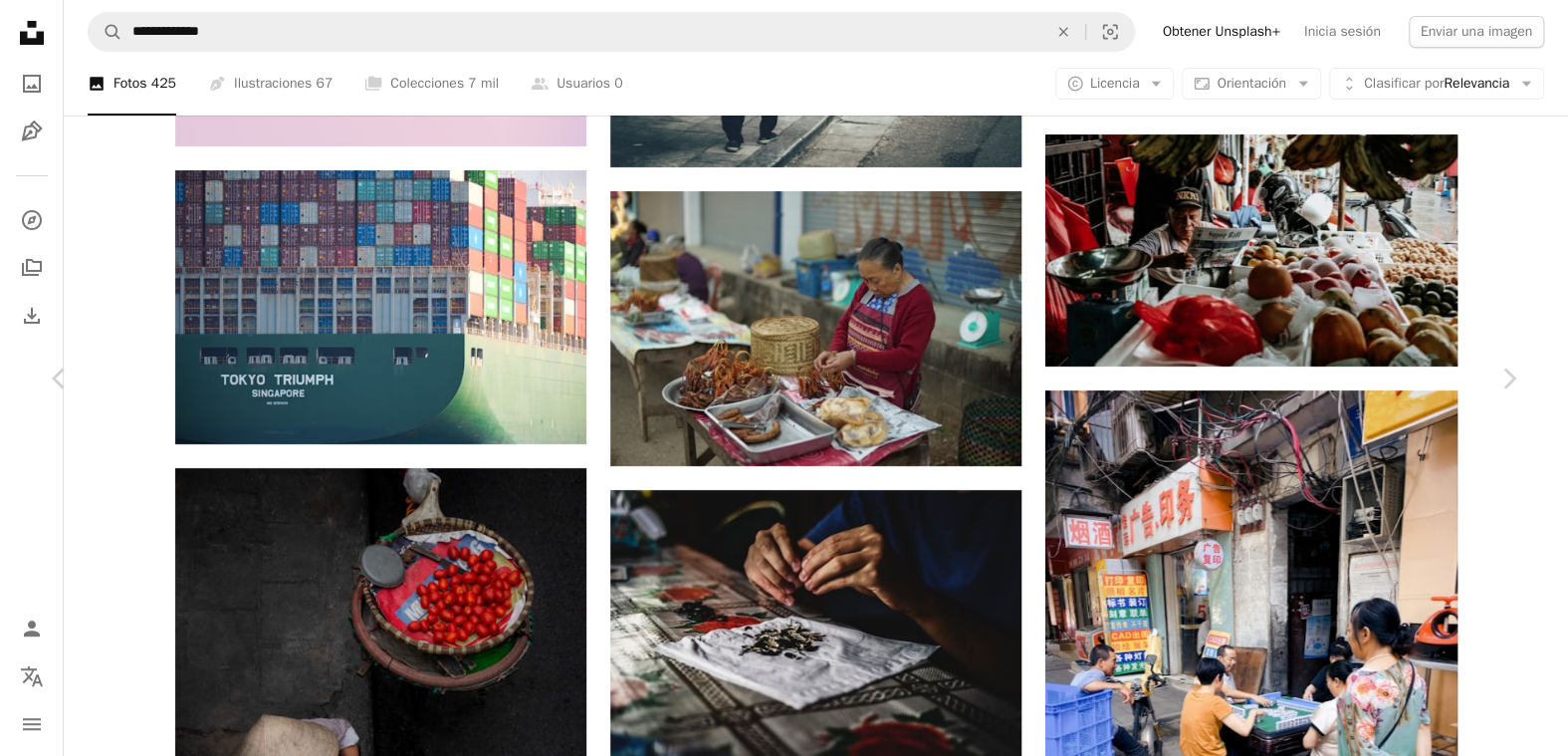 click on "[USERNAME]" at bounding box center (784, 6572) 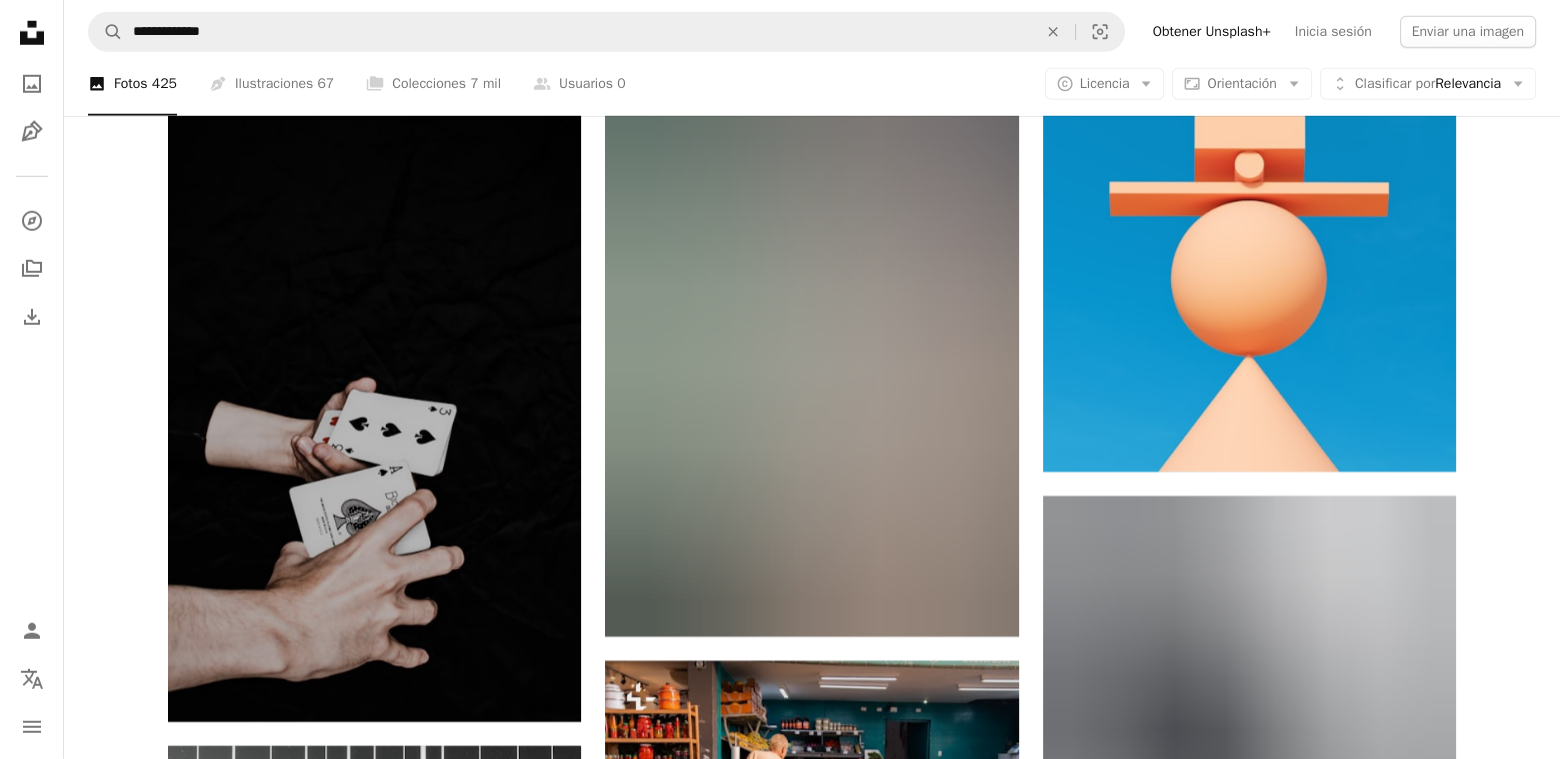 scroll, scrollTop: 7399, scrollLeft: 0, axis: vertical 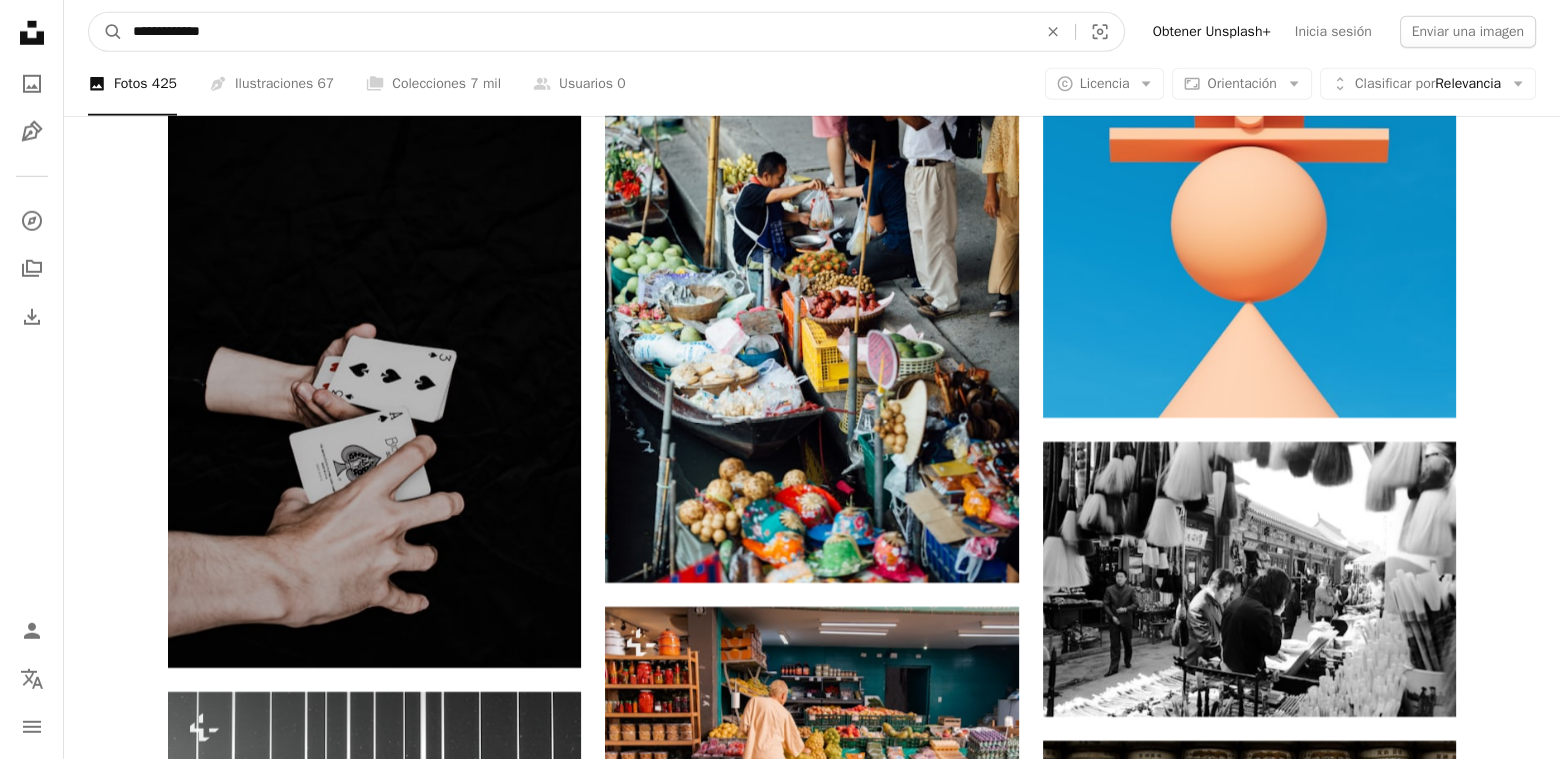 drag, startPoint x: 293, startPoint y: 40, endPoint x: 33, endPoint y: 58, distance: 260.62234 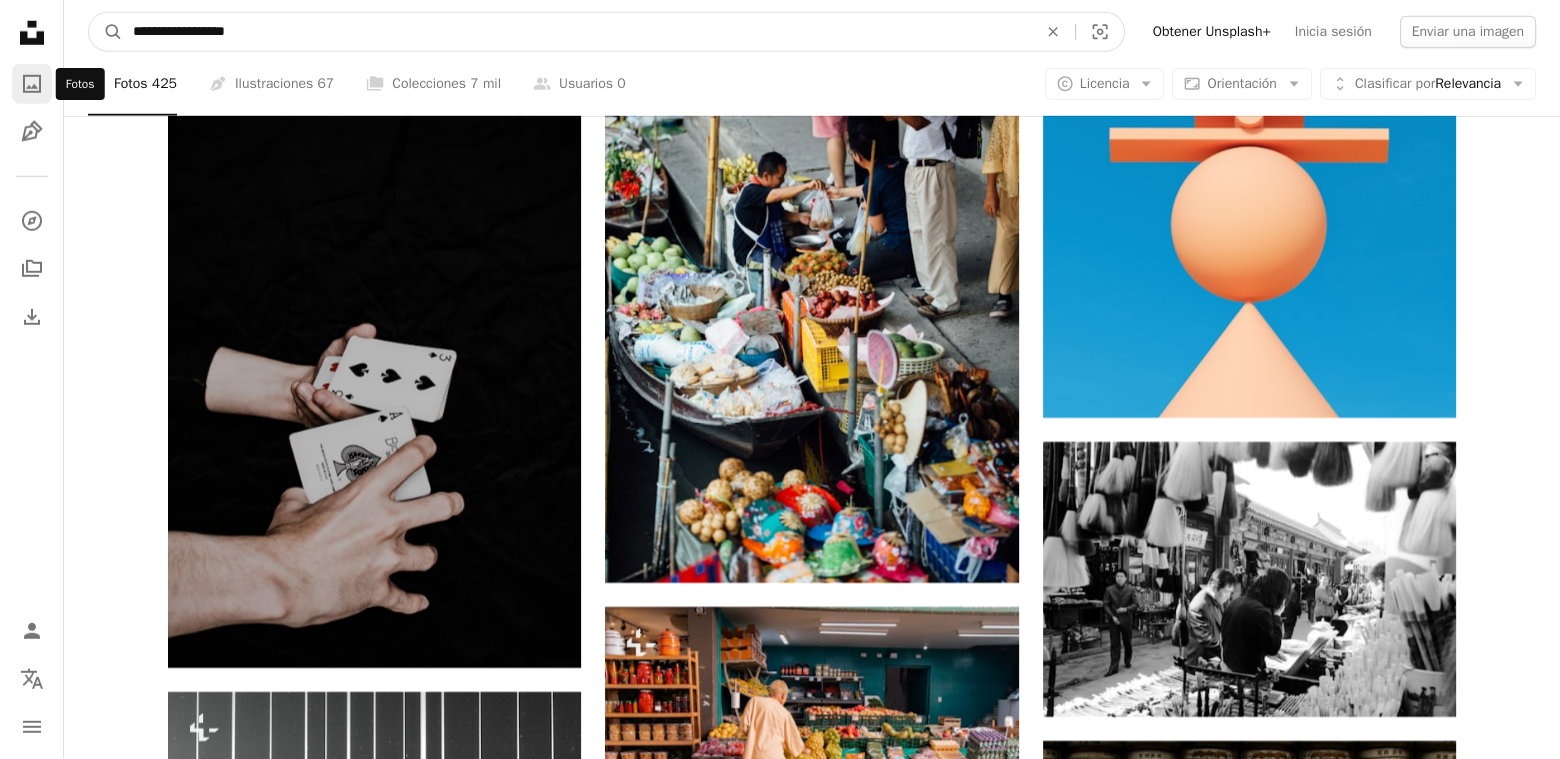 type on "**********" 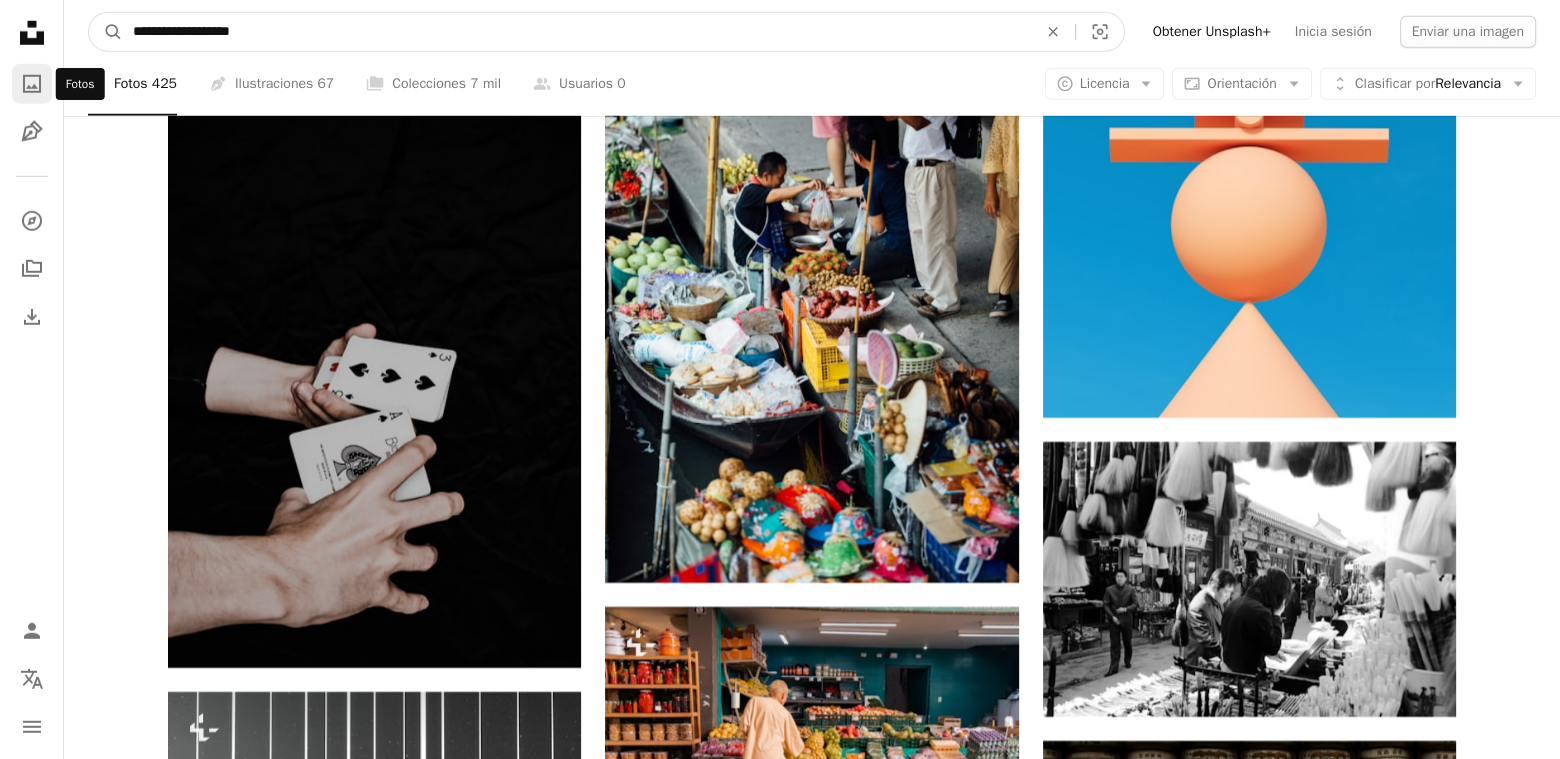 click on "A magnifying glass" at bounding box center [106, 32] 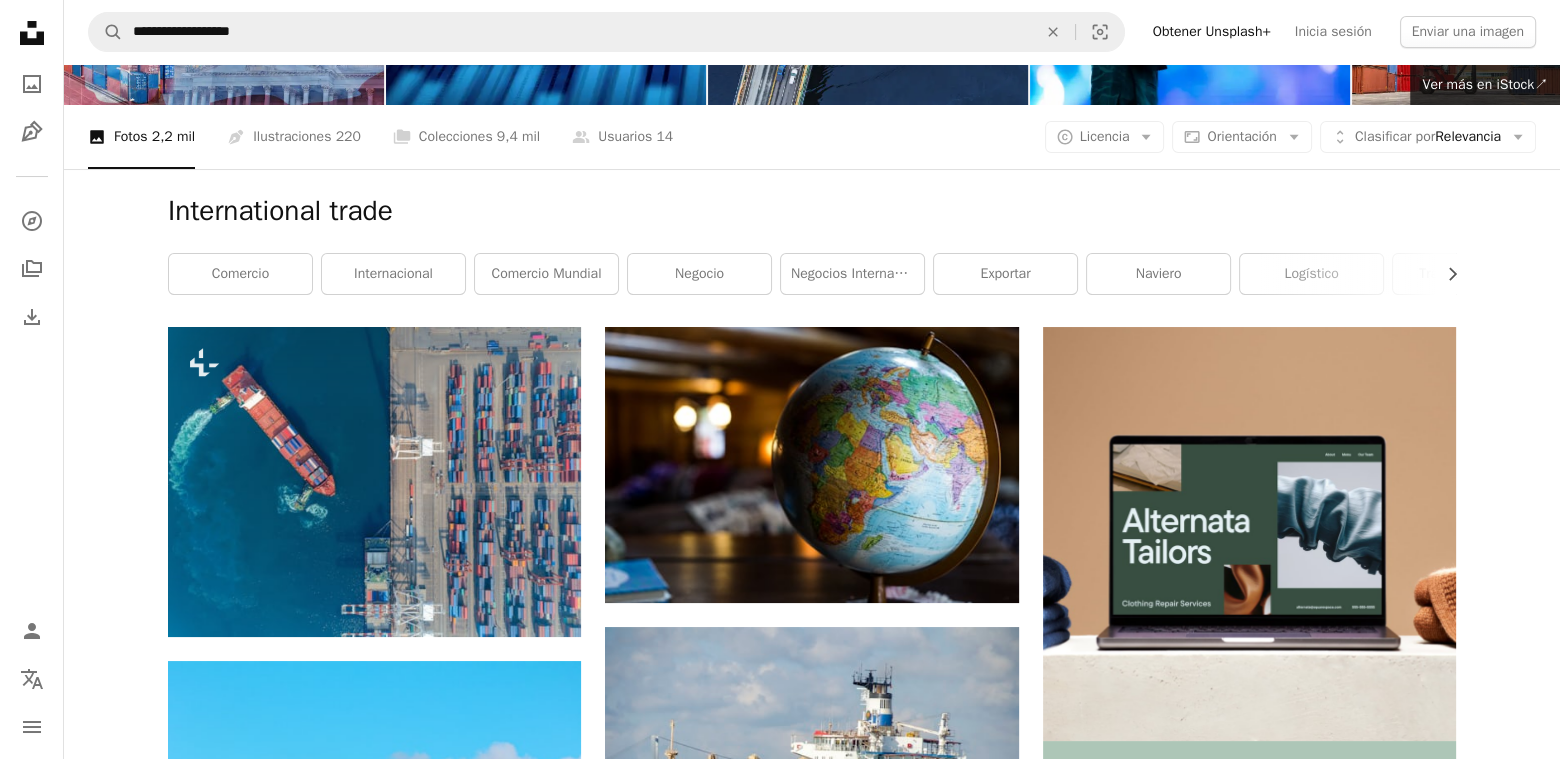 scroll, scrollTop: 300, scrollLeft: 0, axis: vertical 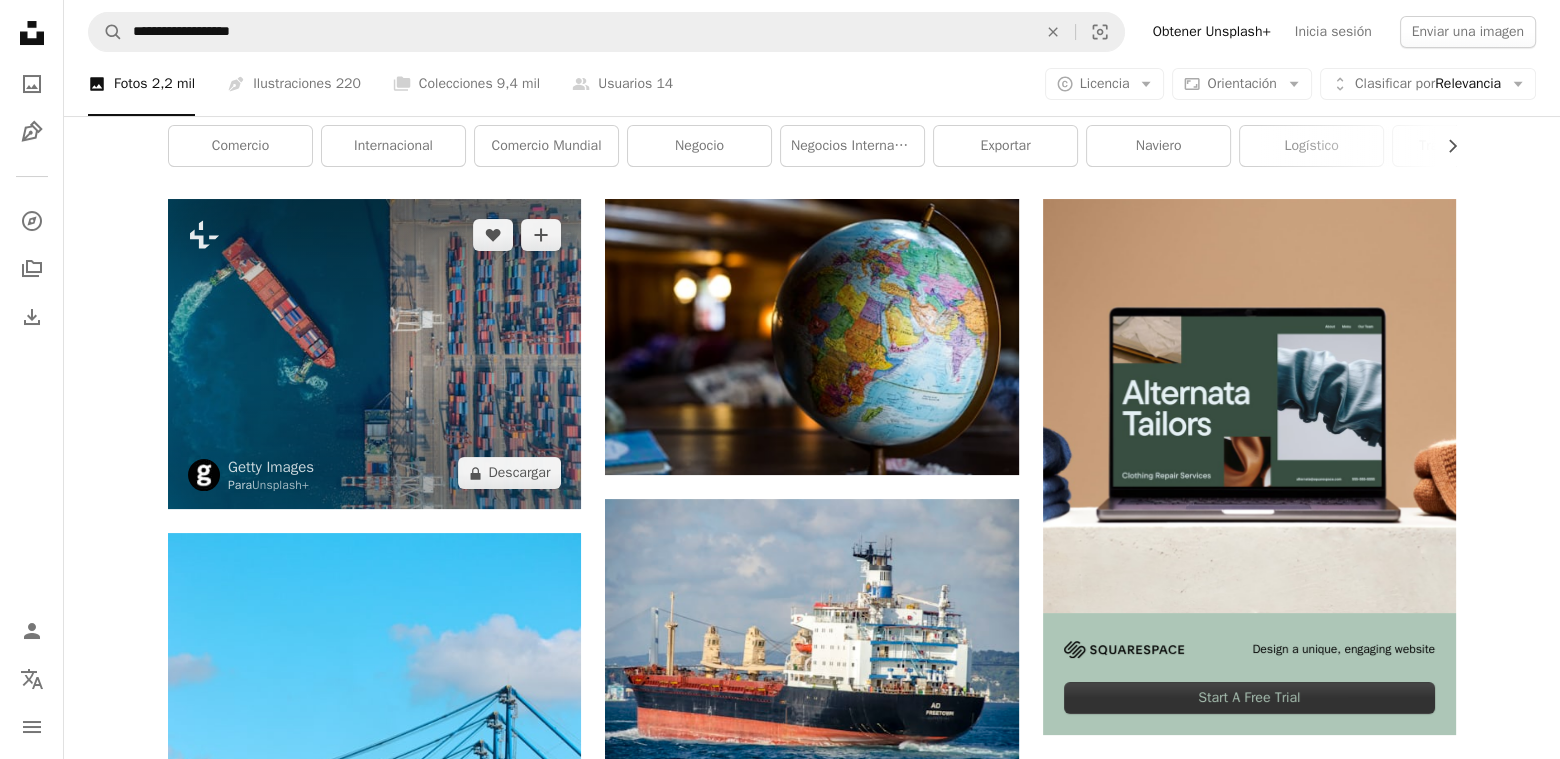 click at bounding box center (374, 354) 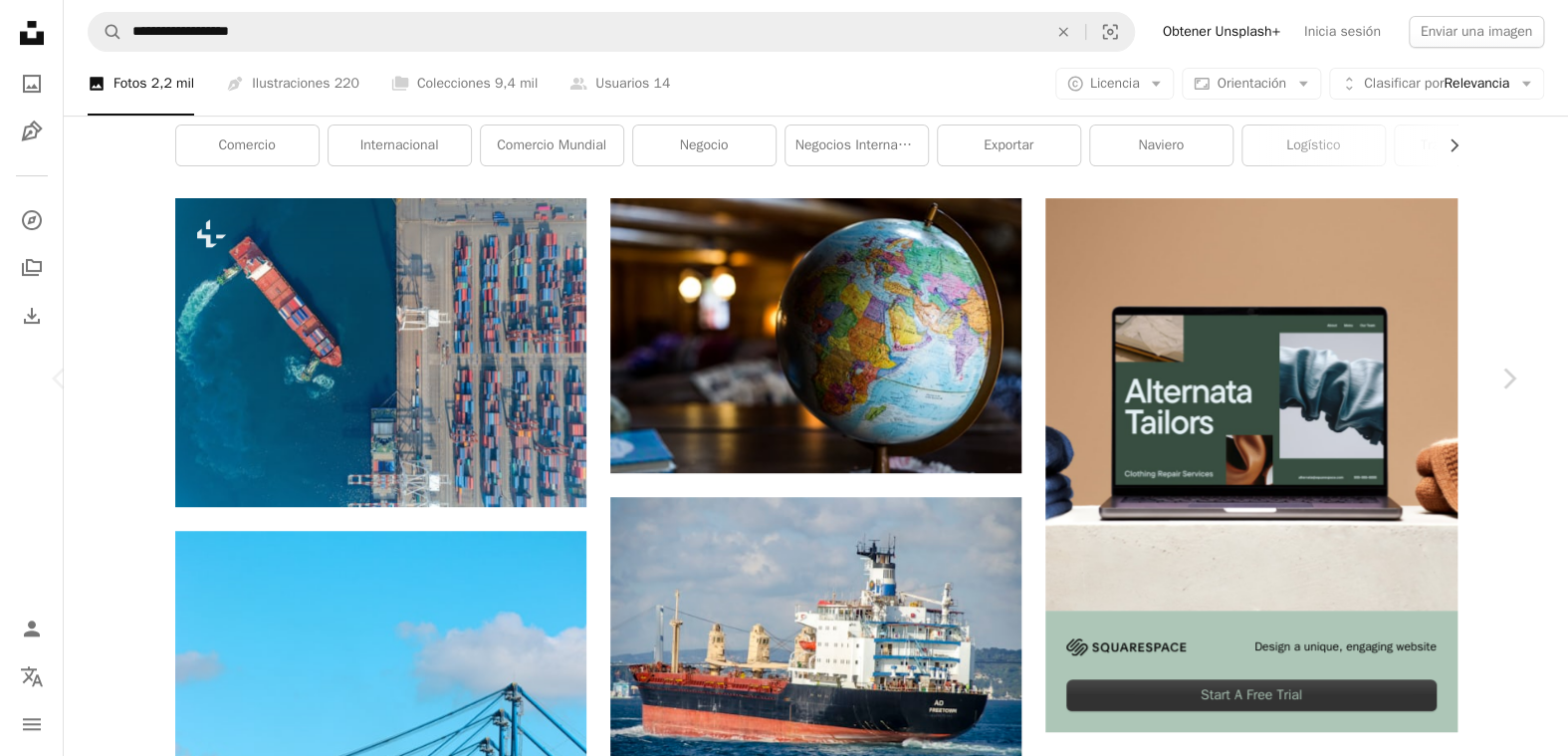 click 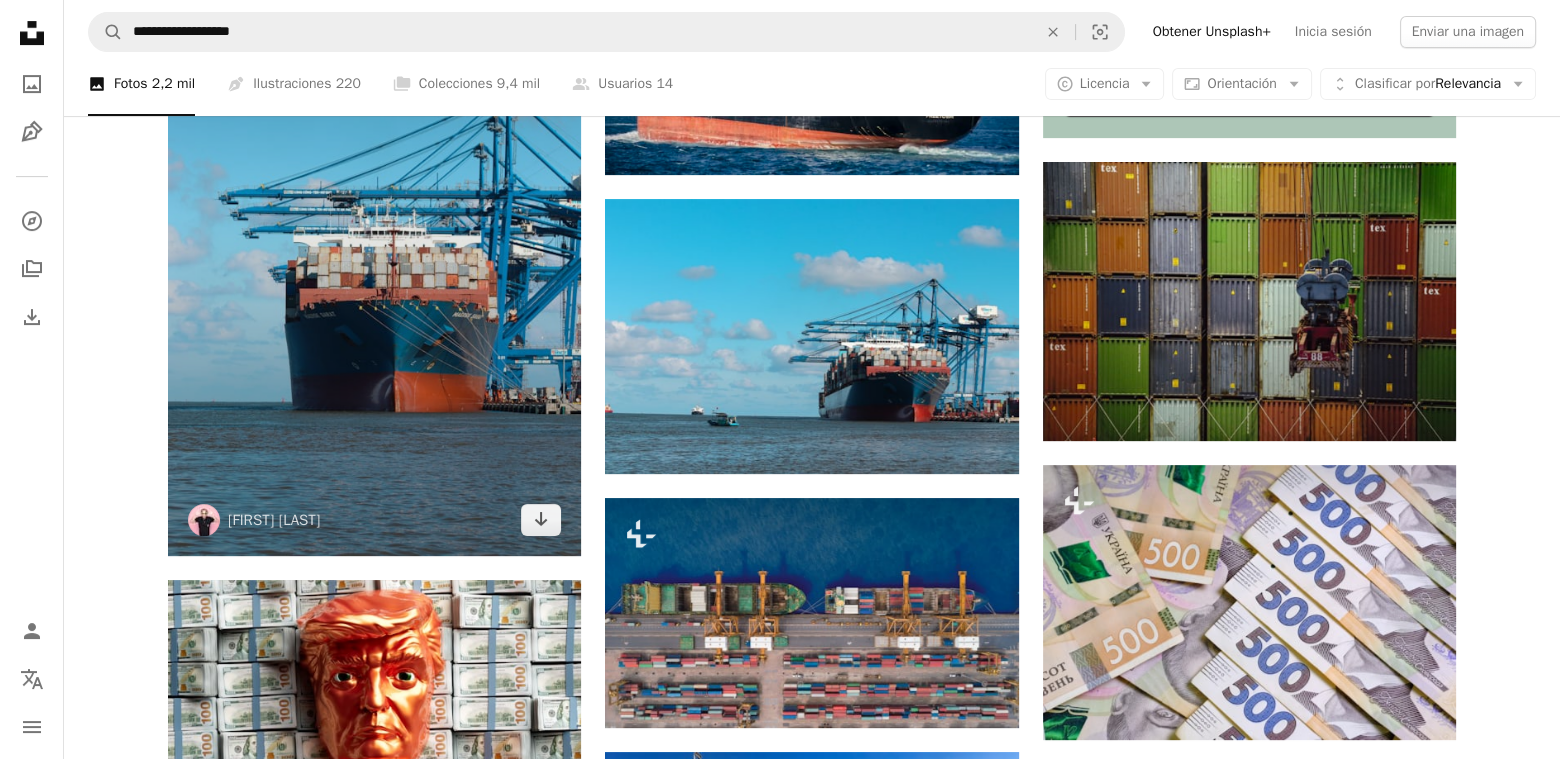 scroll, scrollTop: 900, scrollLeft: 0, axis: vertical 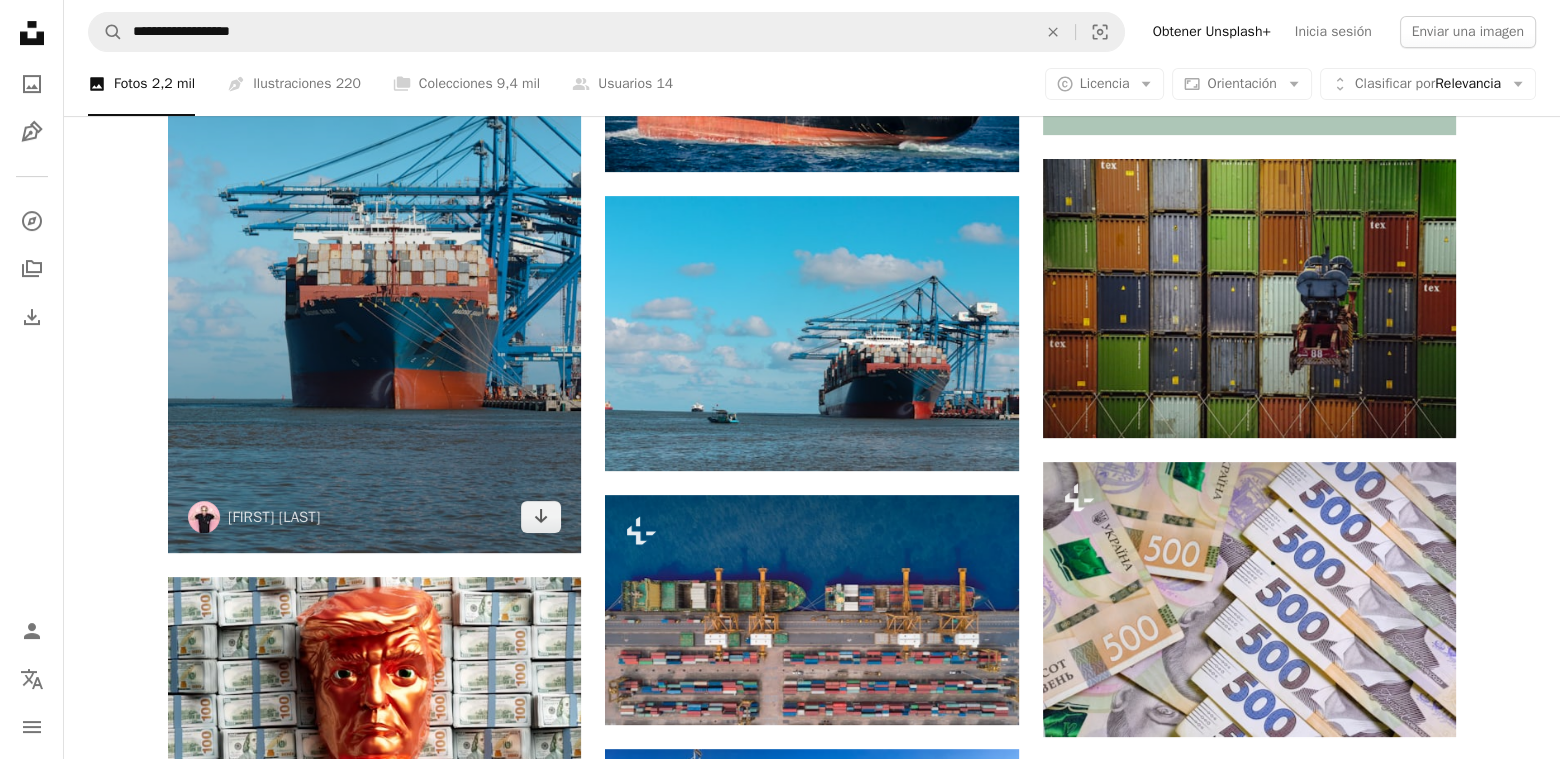 drag, startPoint x: 384, startPoint y: 326, endPoint x: 324, endPoint y: 276, distance: 78.10249 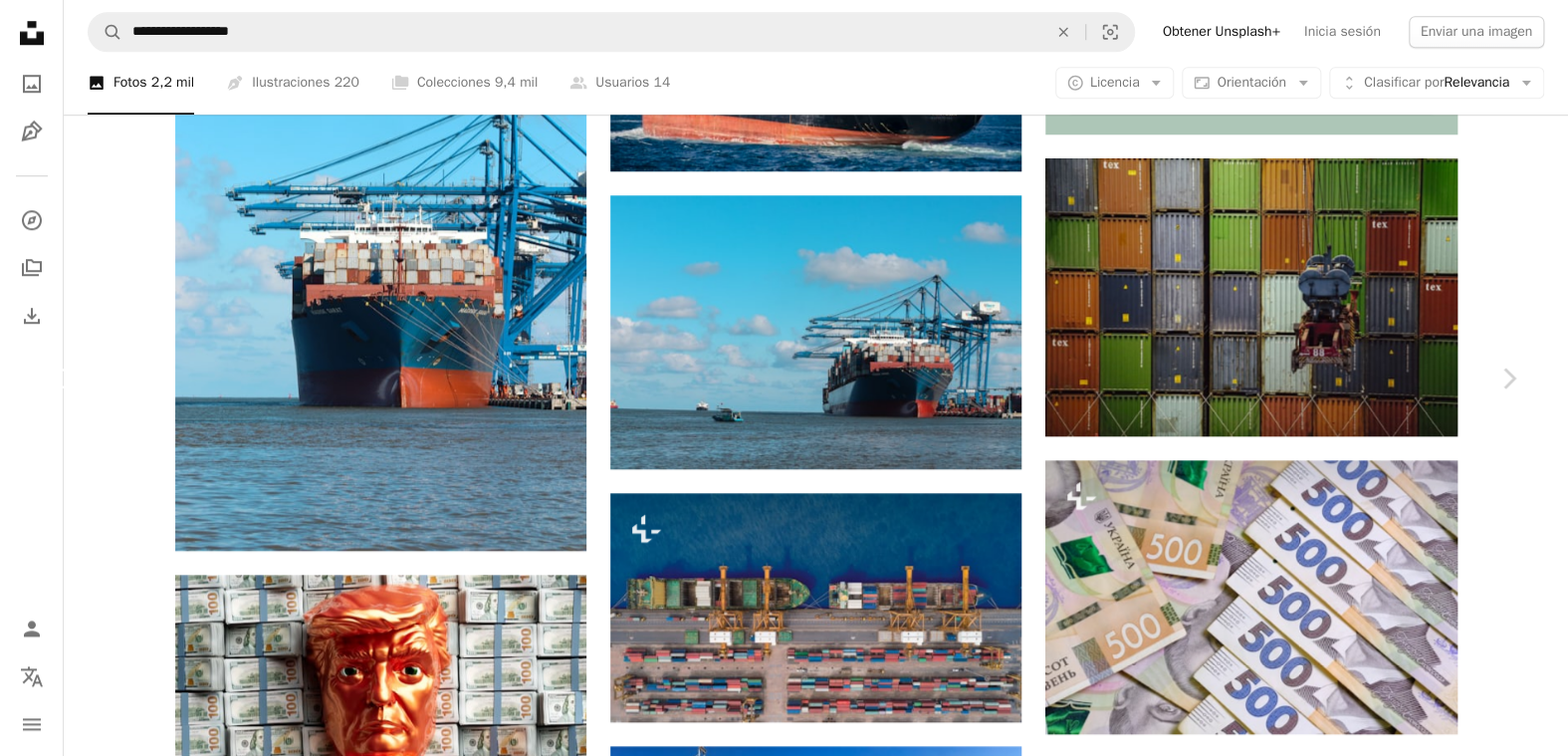 click on "Chevron left" 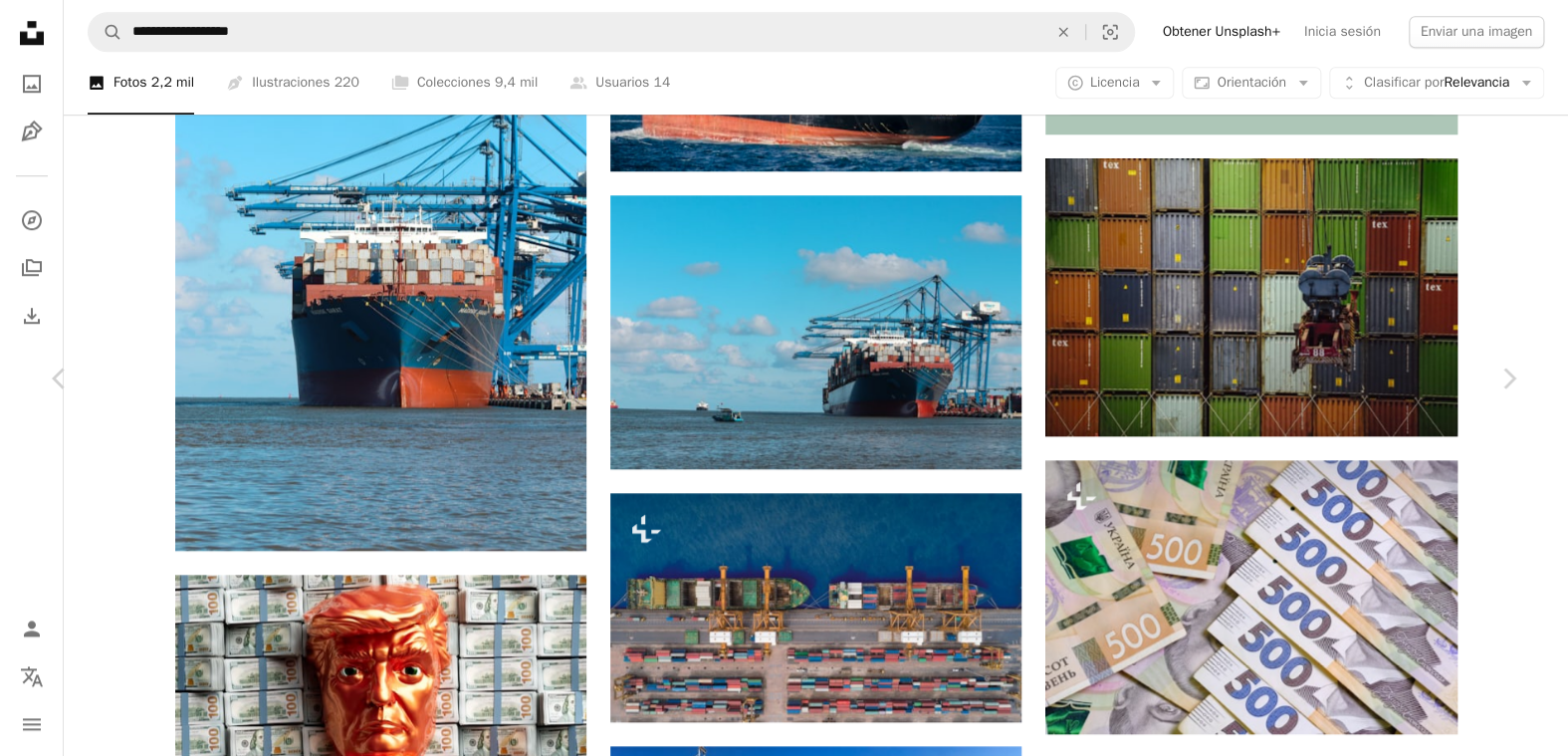 click on "[USERNAME]" at bounding box center [784, 3556] 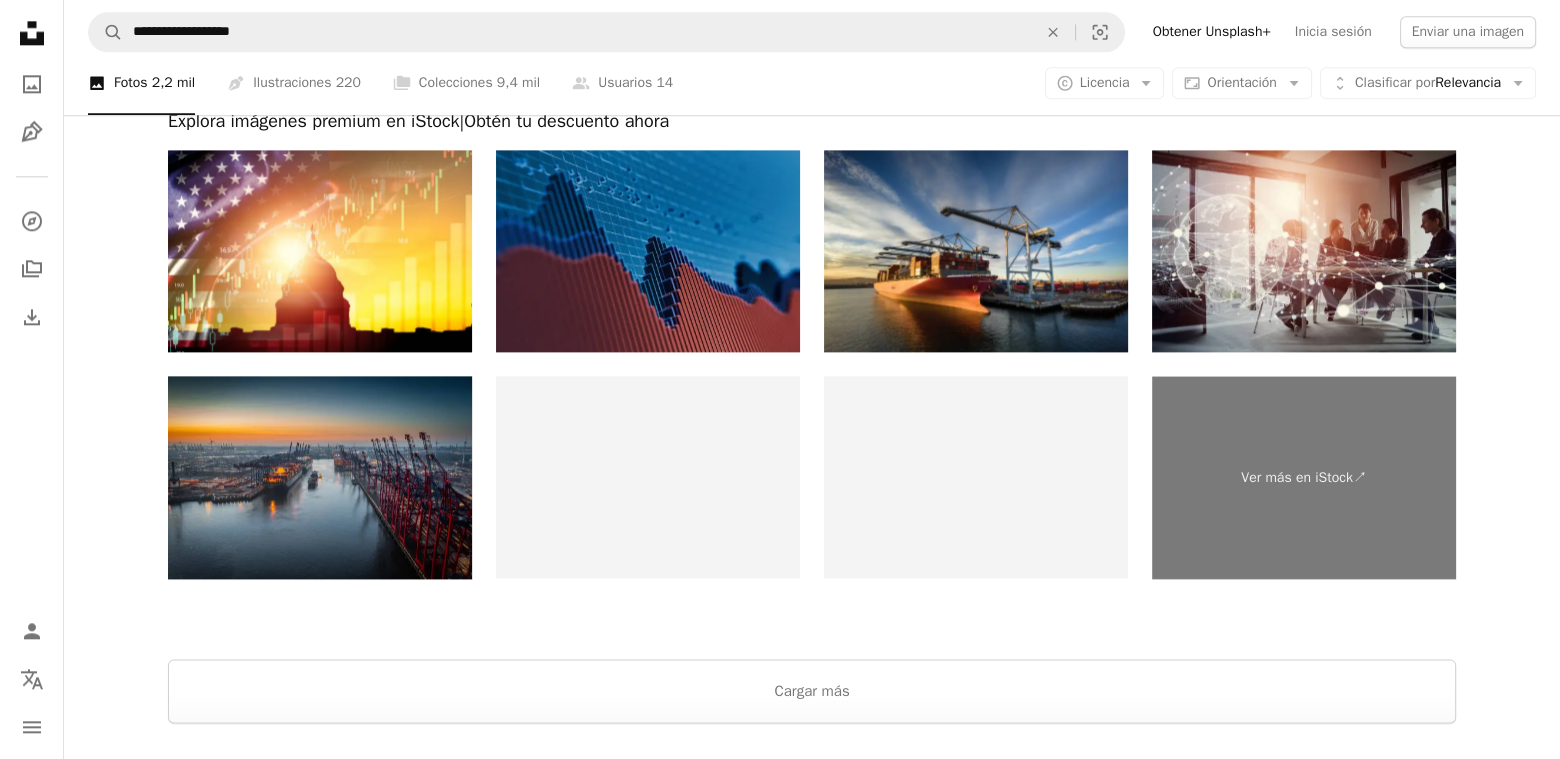scroll, scrollTop: 3200, scrollLeft: 0, axis: vertical 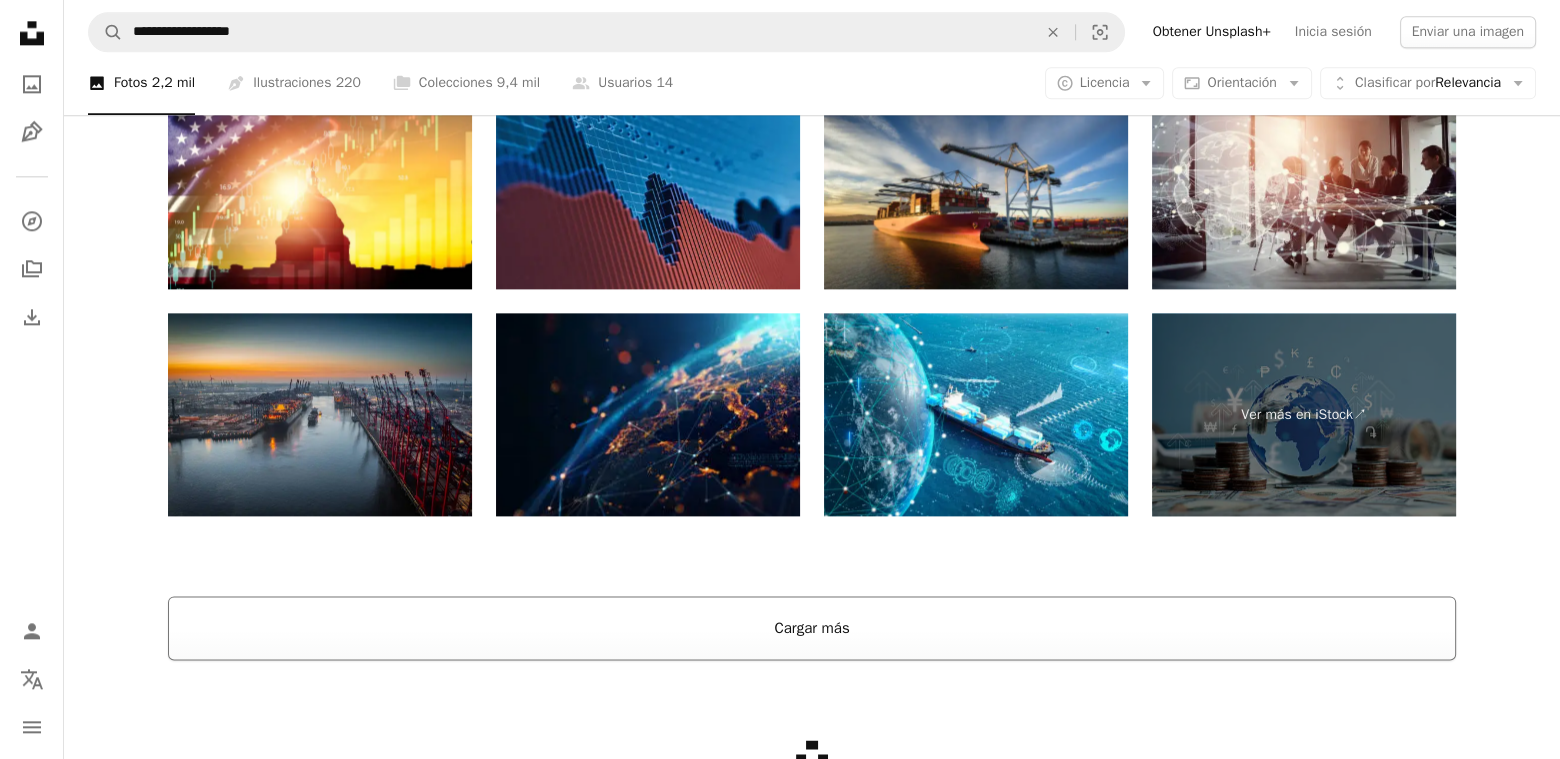 click on "Cargar más" at bounding box center [812, 628] 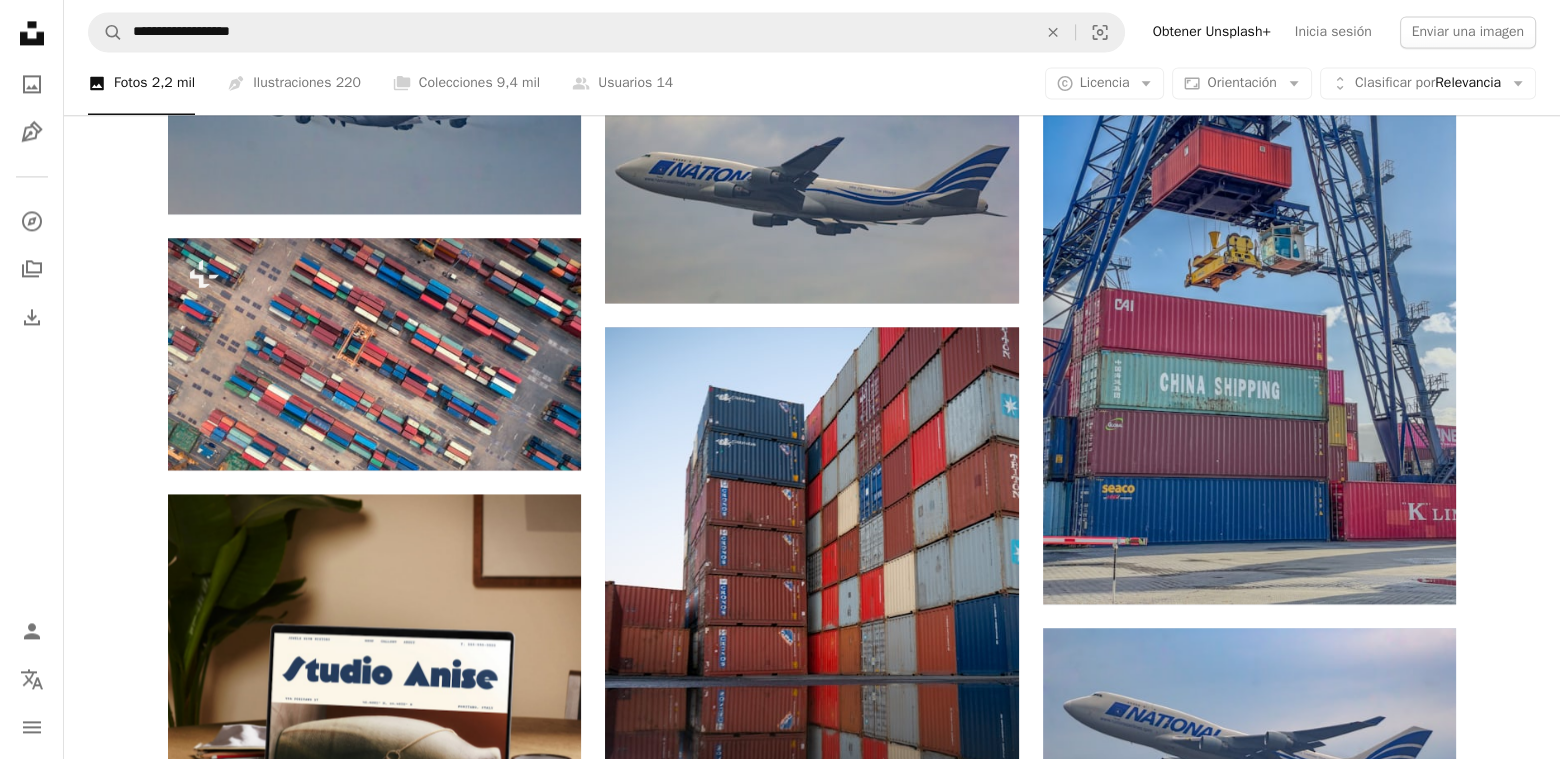scroll, scrollTop: 3700, scrollLeft: 0, axis: vertical 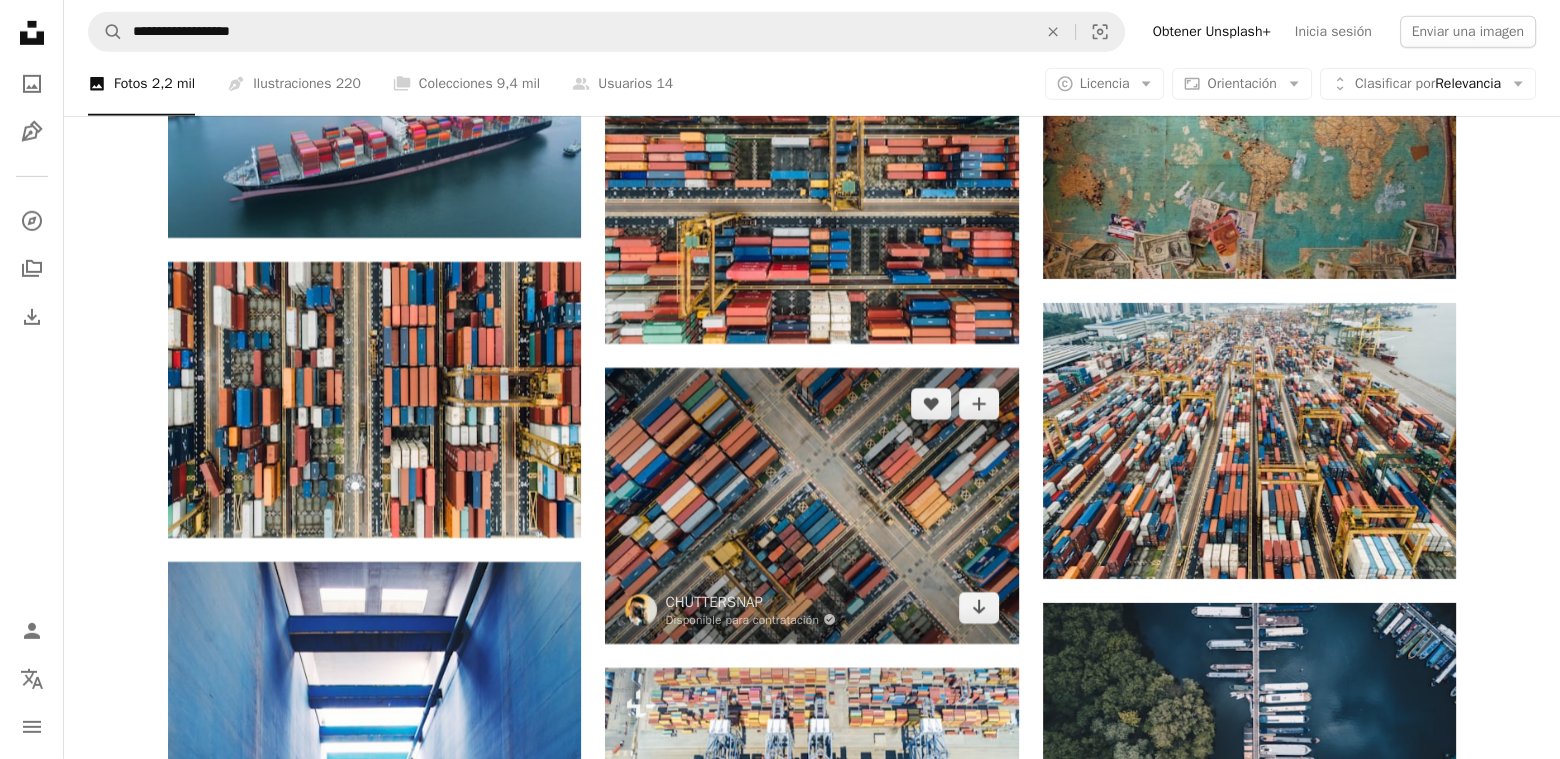 click at bounding box center (811, 505) 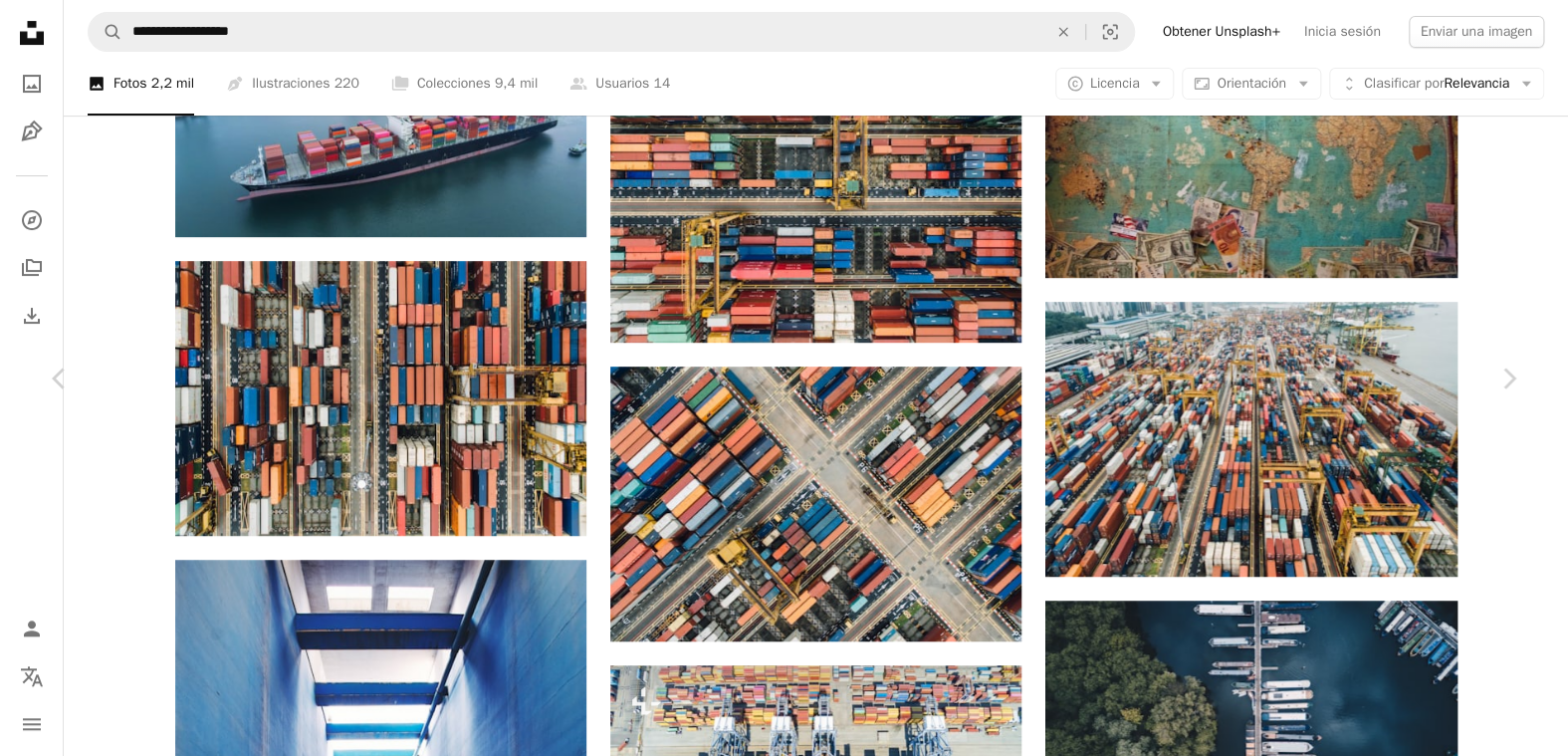 click on "Chevron left" at bounding box center (60, 378) 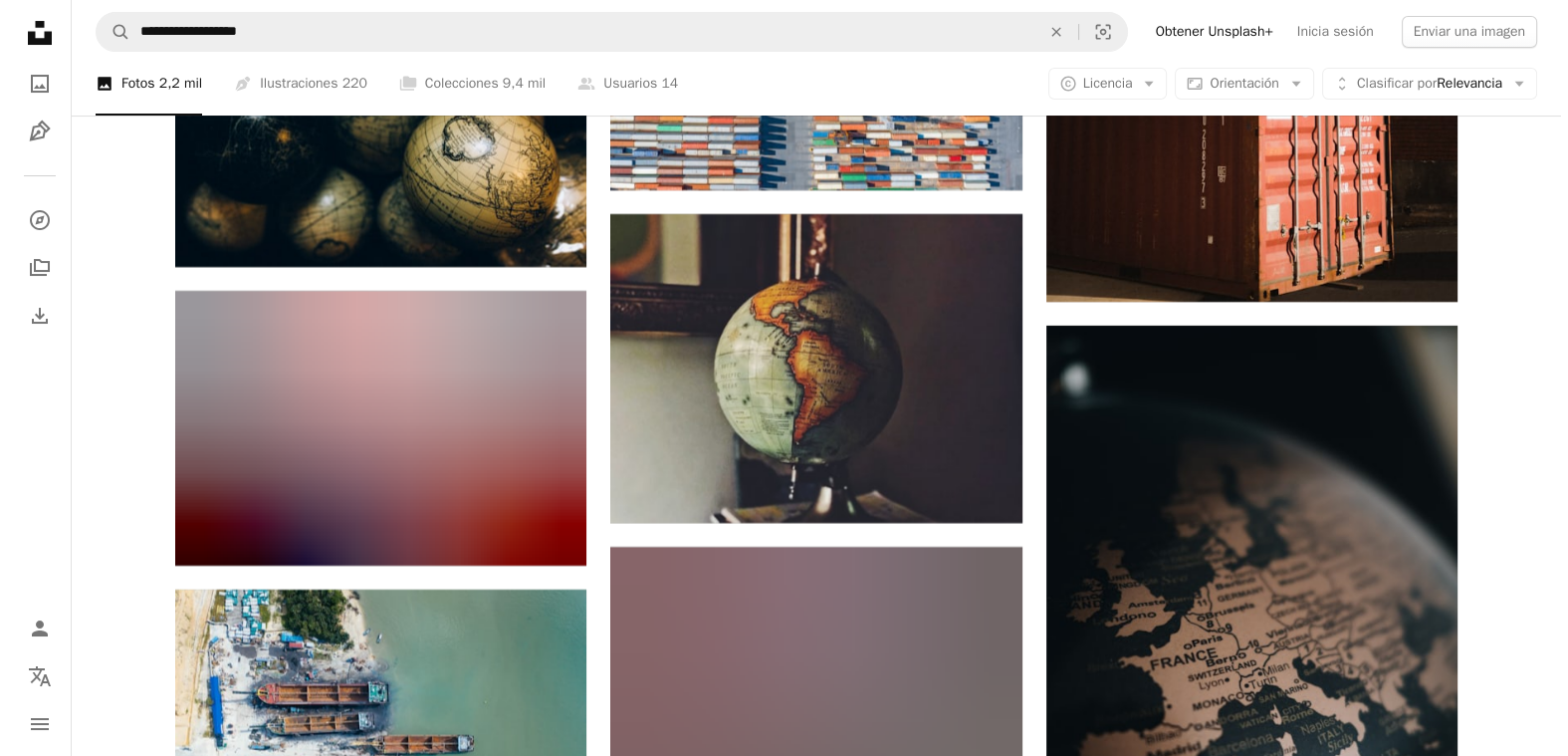 scroll, scrollTop: 9861, scrollLeft: 0, axis: vertical 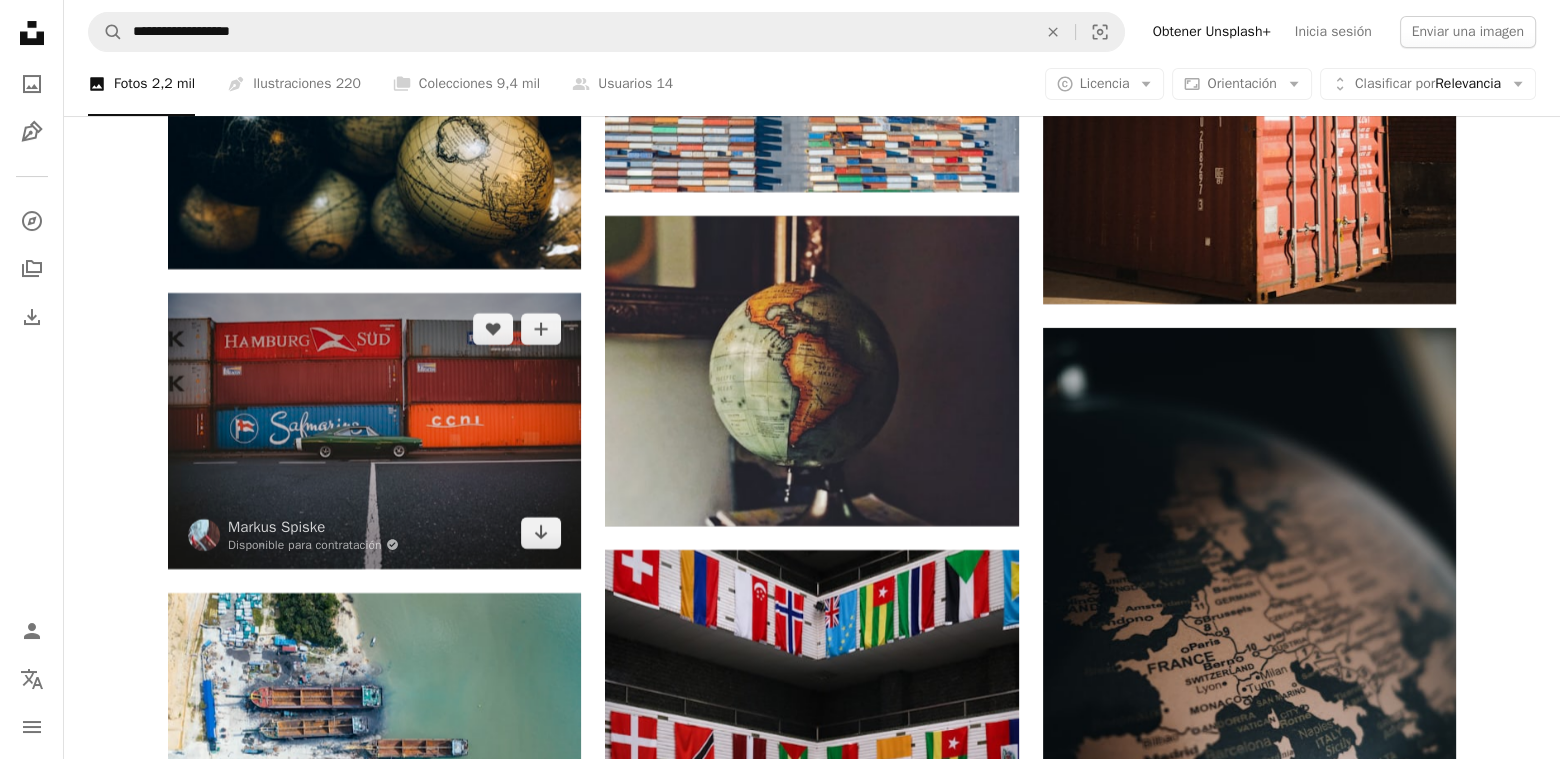 click at bounding box center (374, 430) 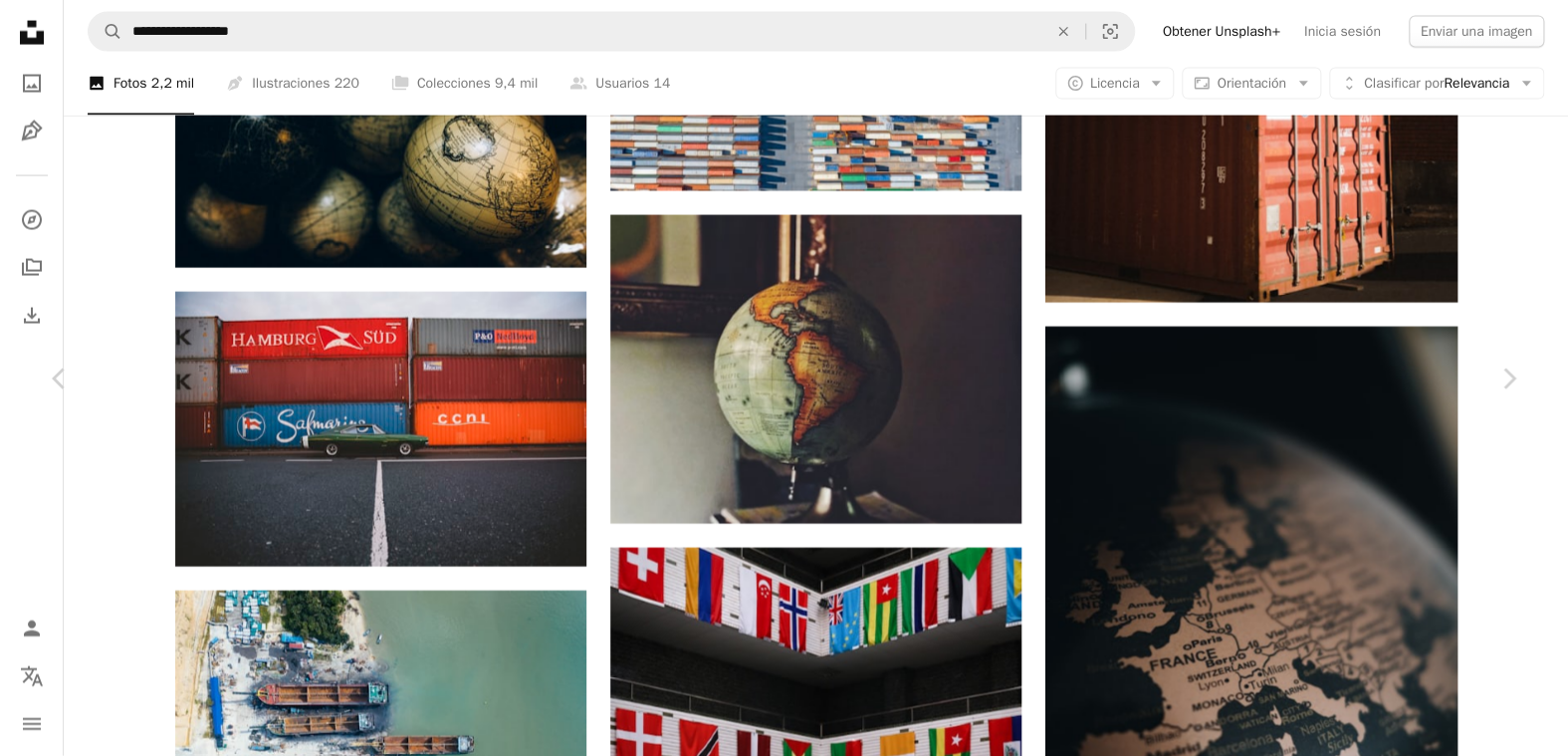 scroll, scrollTop: 1594, scrollLeft: 0, axis: vertical 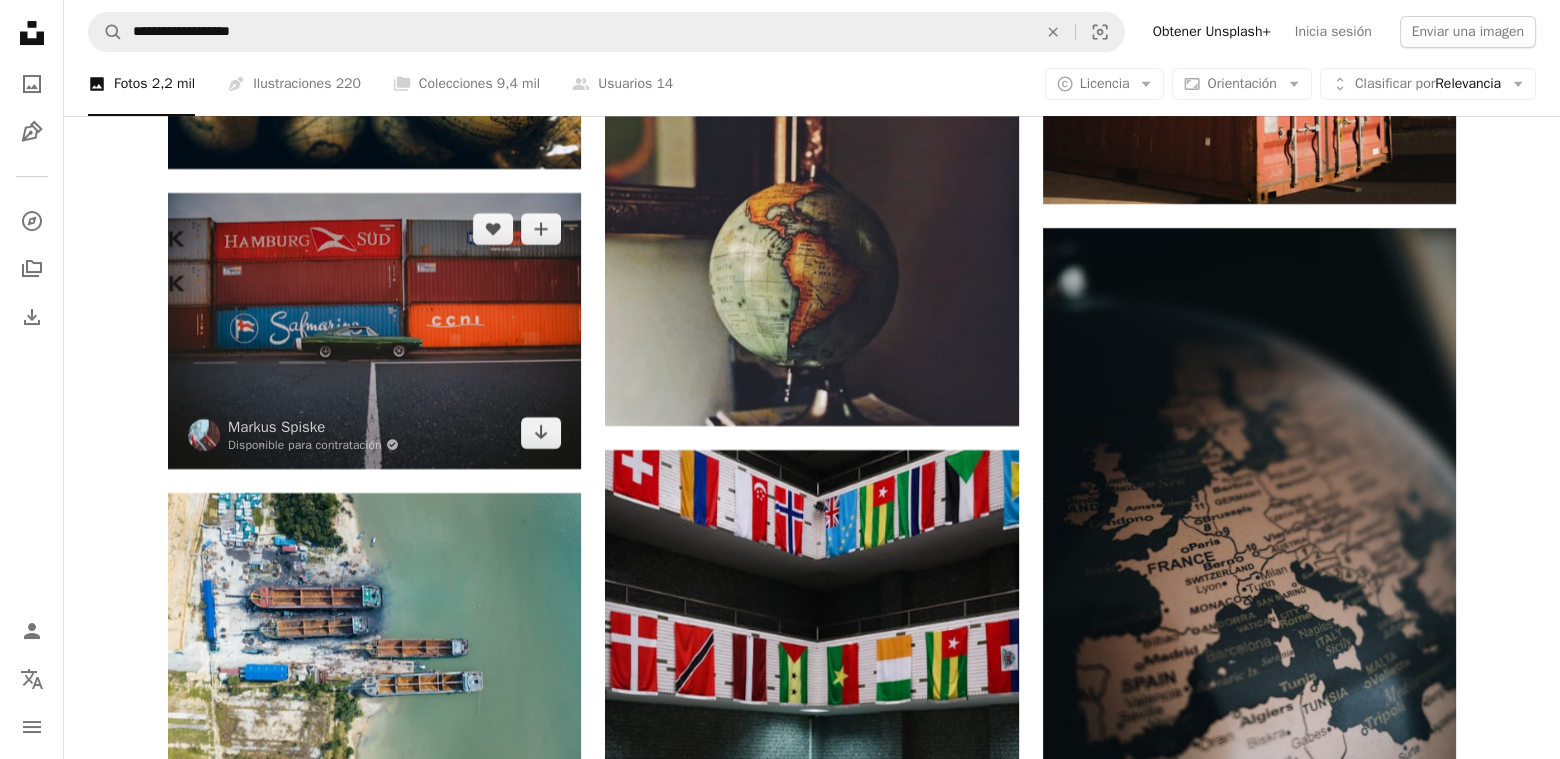 click at bounding box center [374, 330] 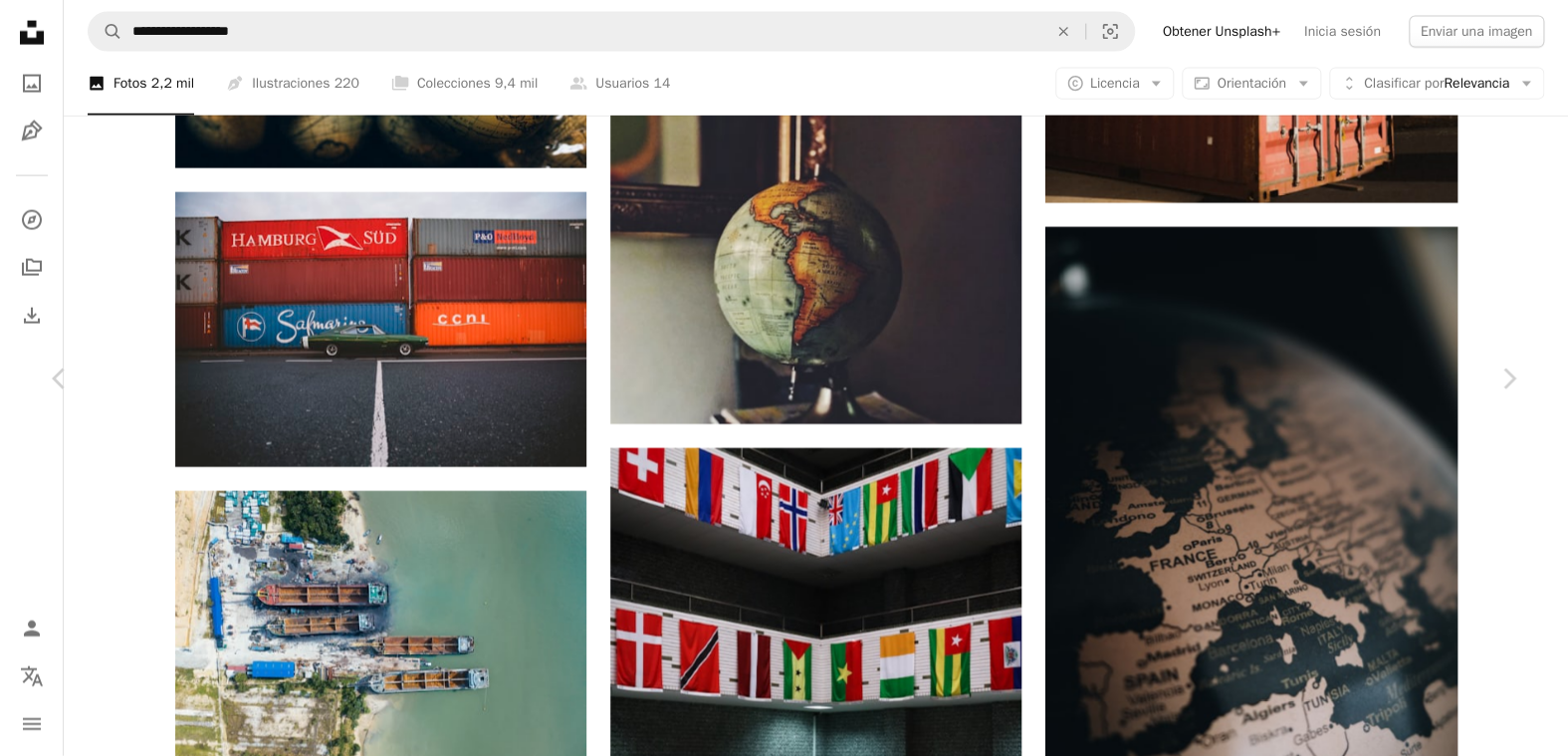 click on "An X shape" at bounding box center (20, 20) 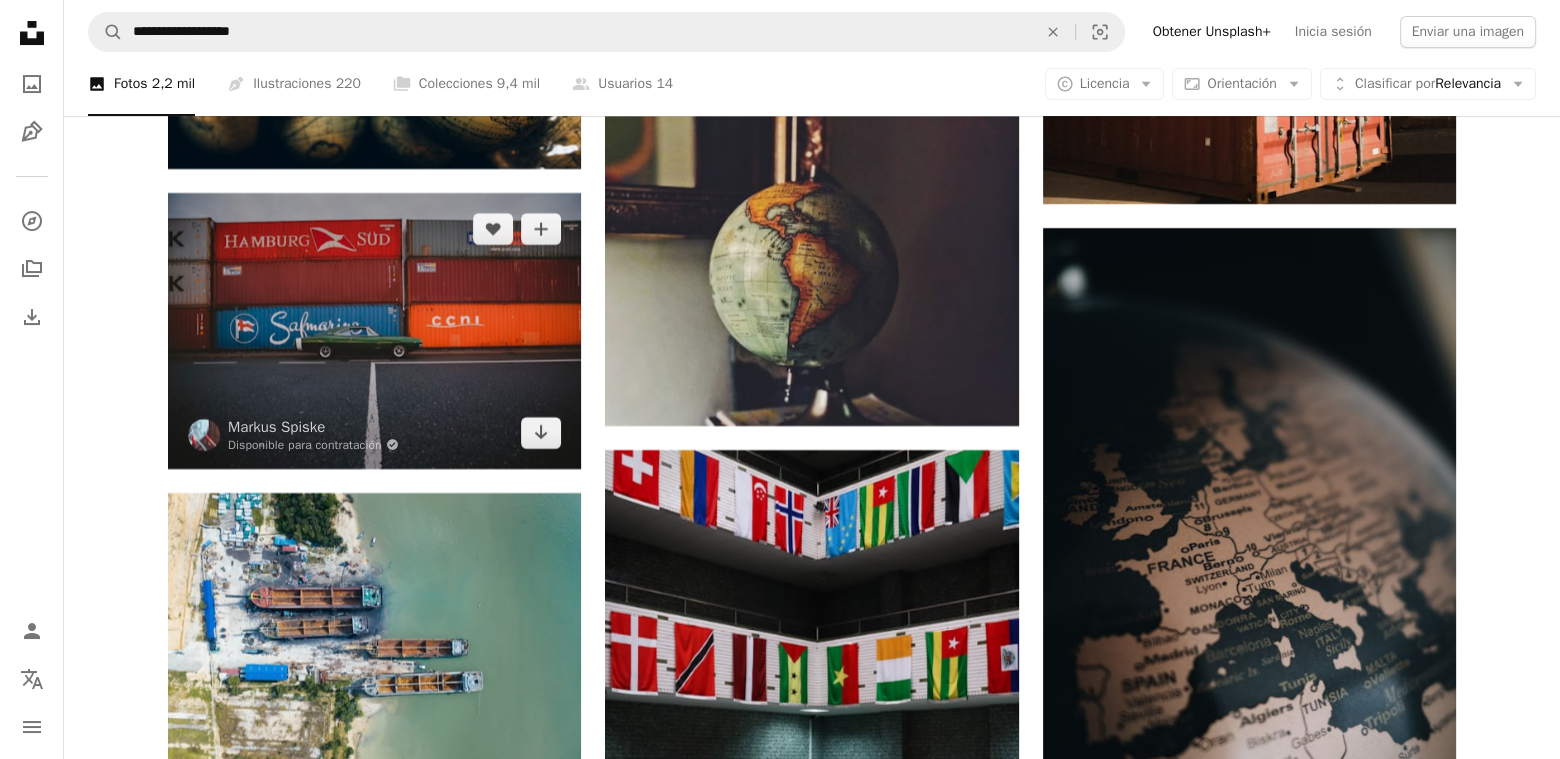 click at bounding box center (374, 330) 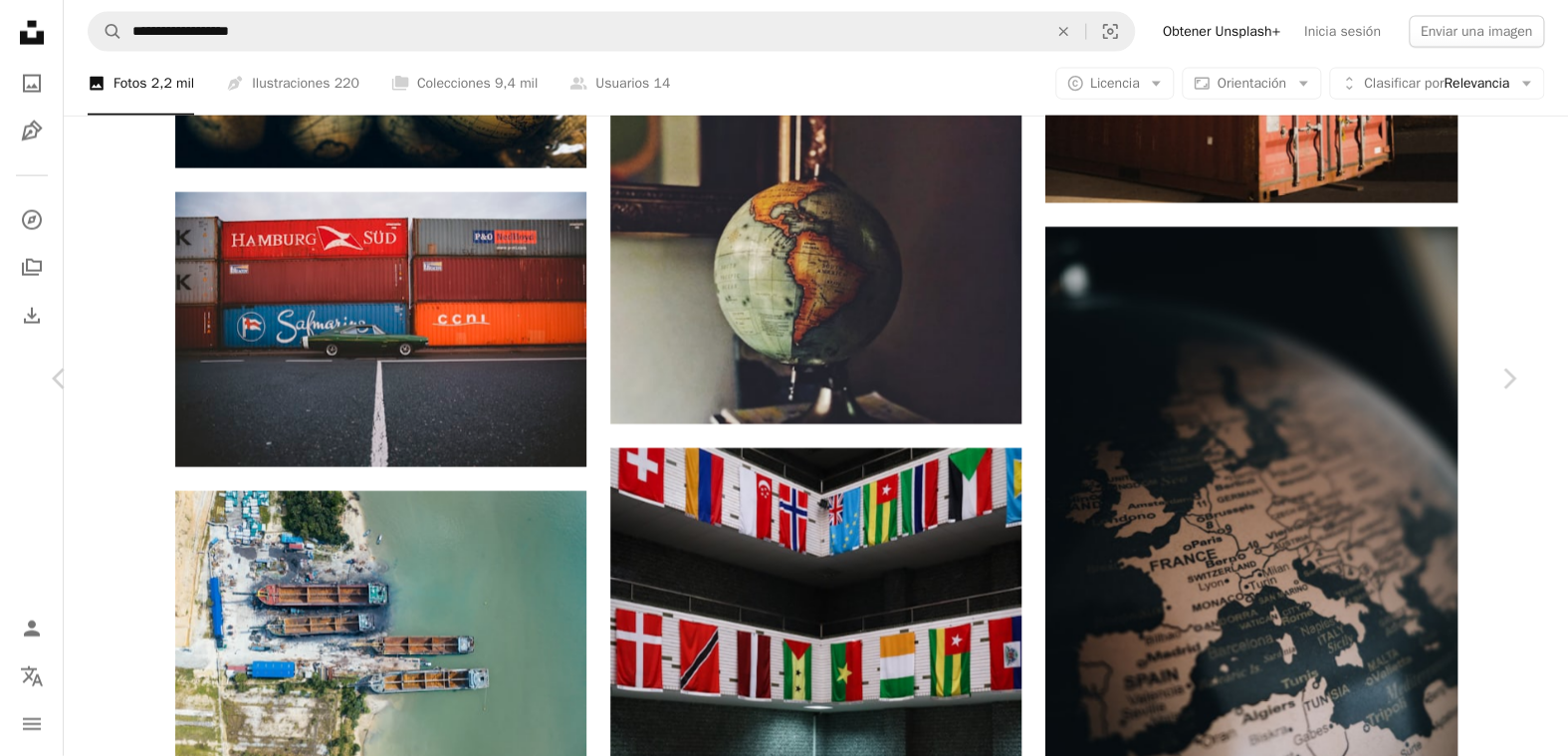 scroll, scrollTop: 1295, scrollLeft: 0, axis: vertical 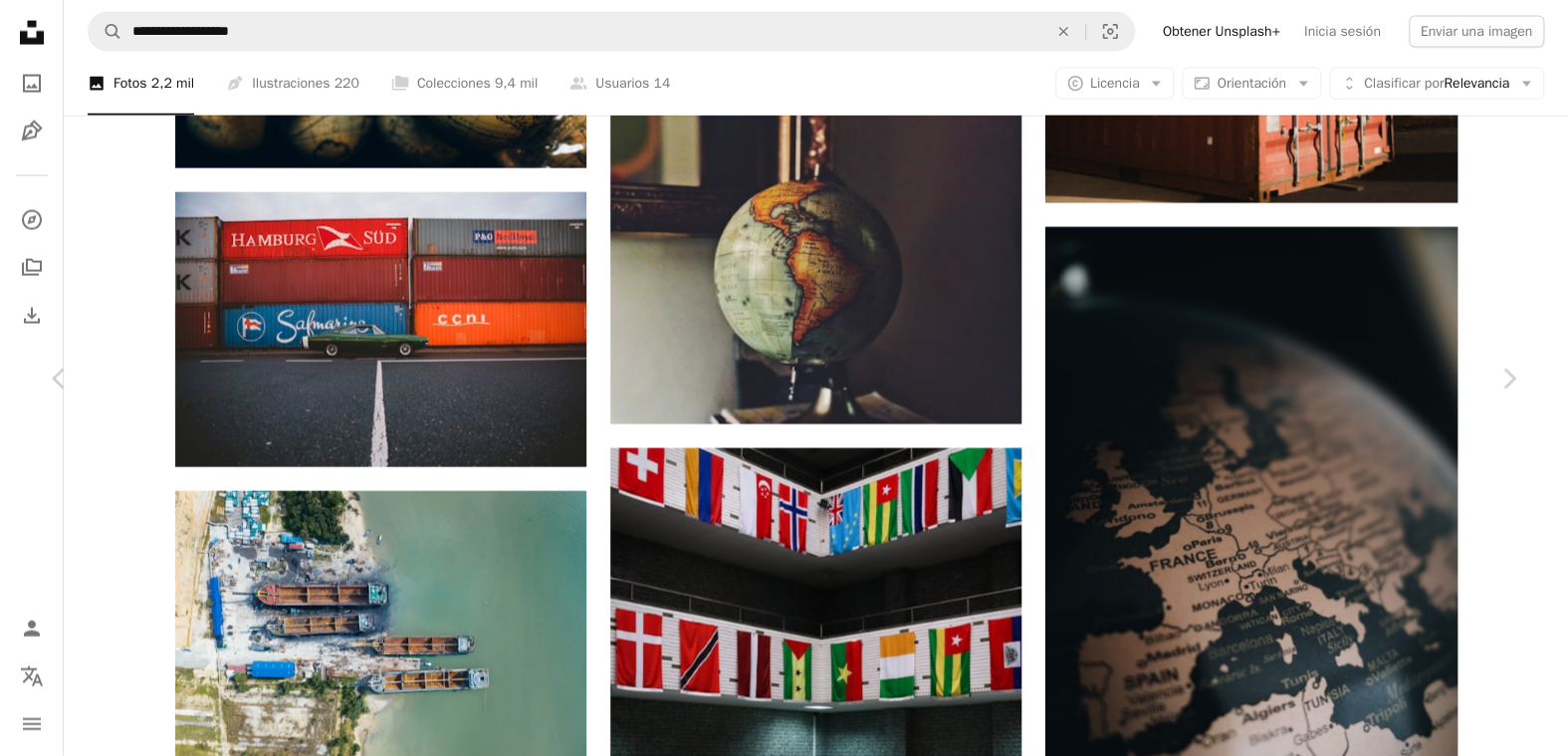 drag, startPoint x: 449, startPoint y: 296, endPoint x: 429, endPoint y: 299, distance: 20.22375 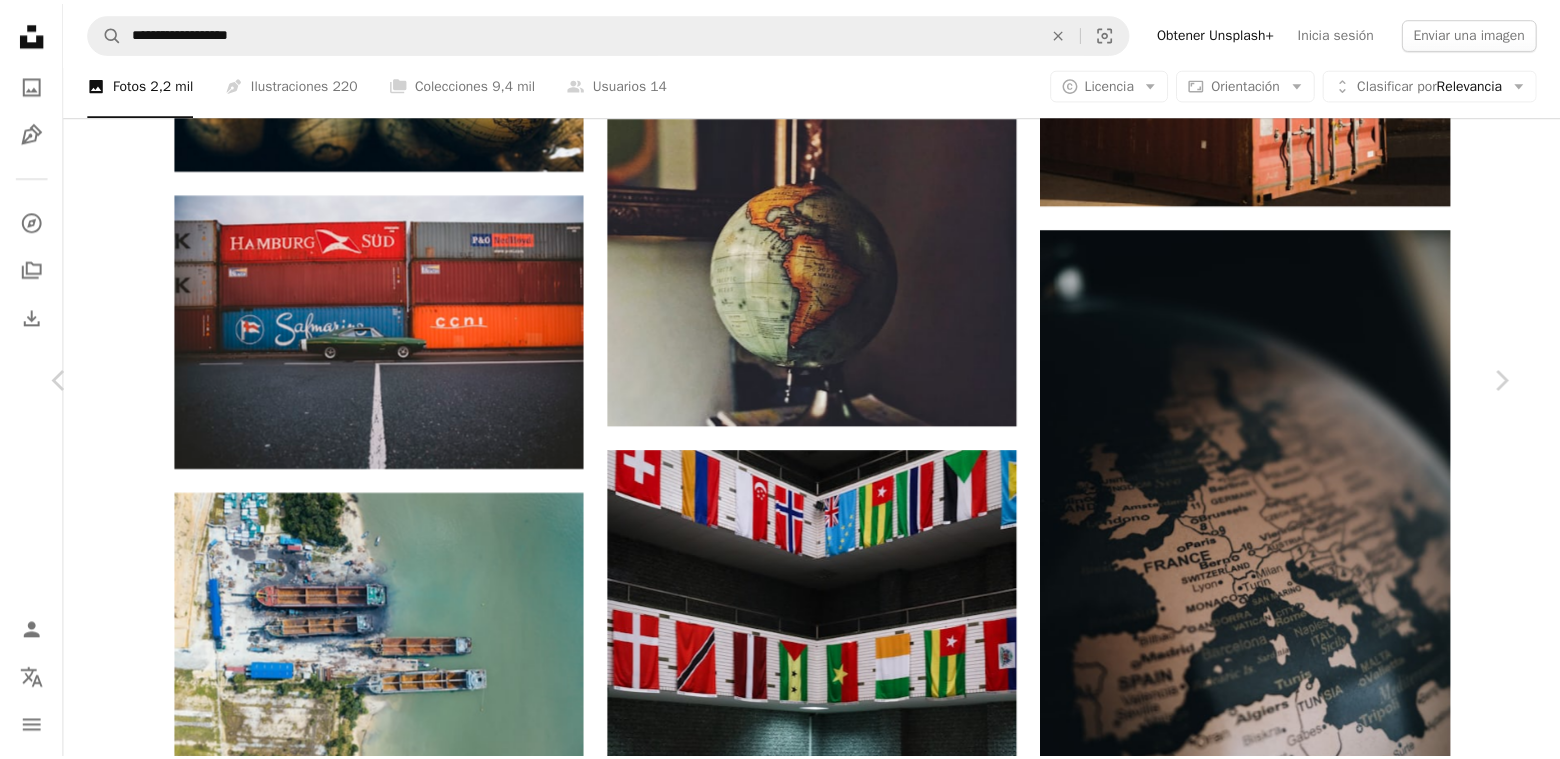 scroll, scrollTop: 0, scrollLeft: 0, axis: both 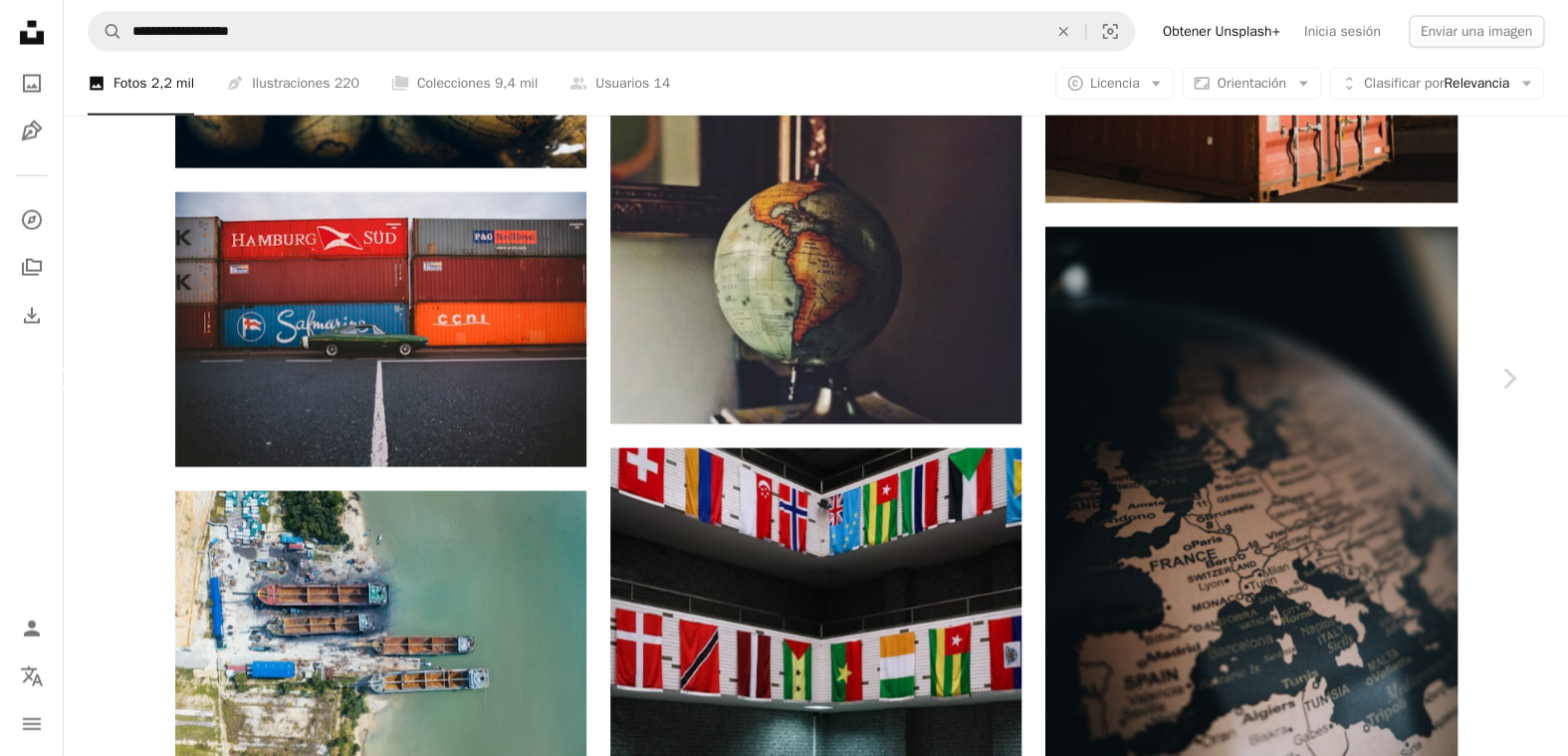 click on "Chevron left" at bounding box center (60, 378) 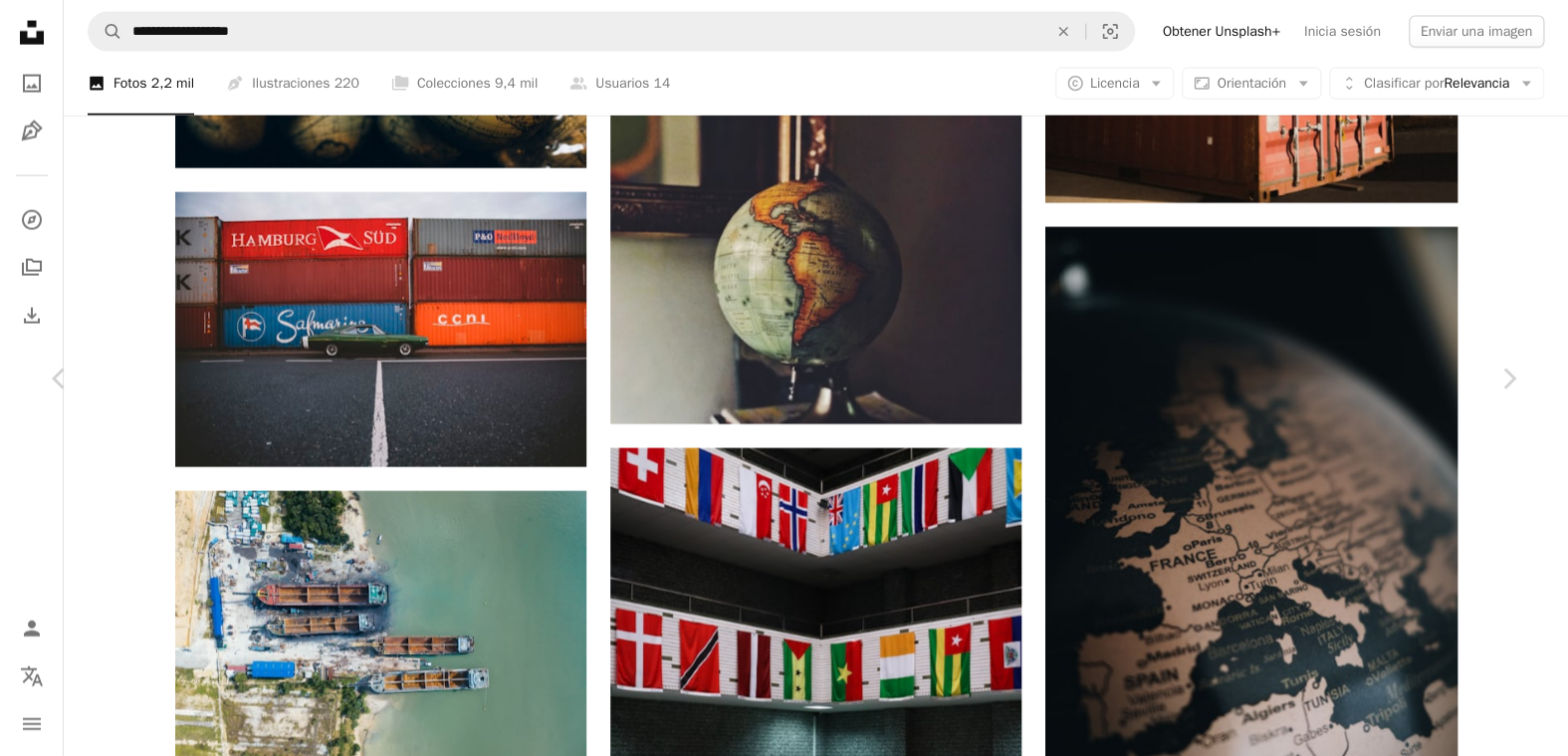 click on "An X shape" at bounding box center [20, 20] 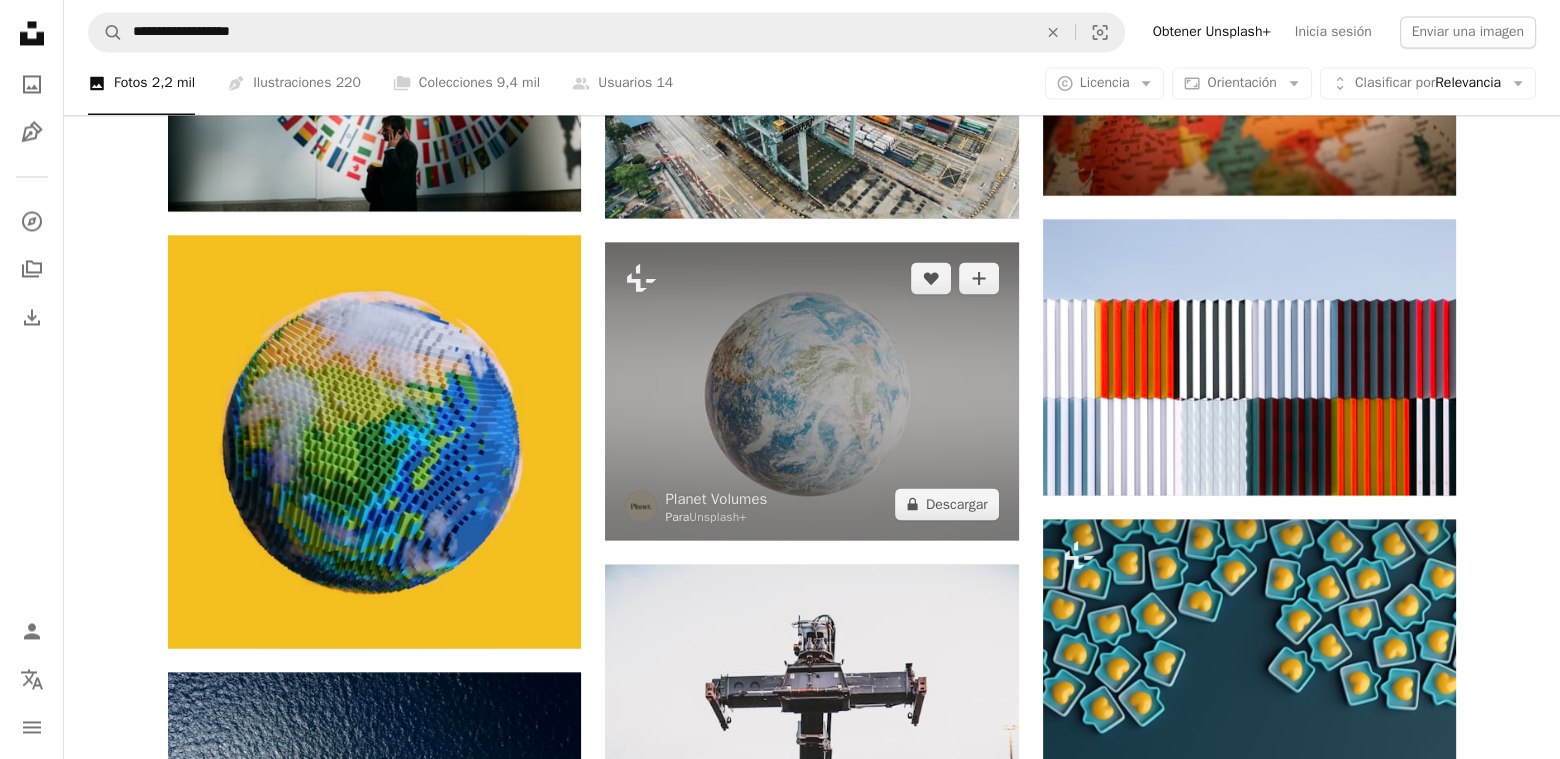 scroll, scrollTop: 13900, scrollLeft: 0, axis: vertical 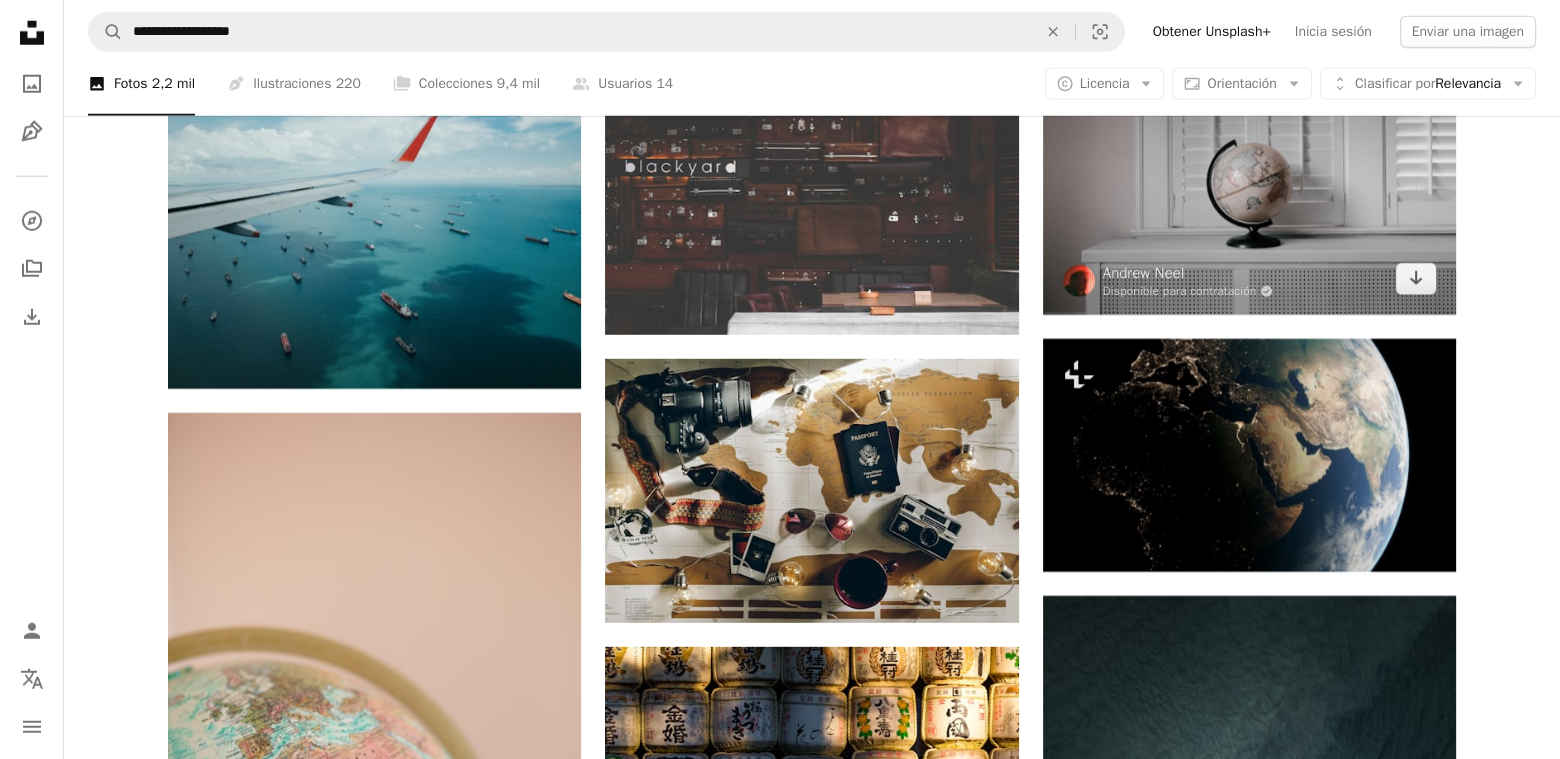 click at bounding box center [1249, 177] 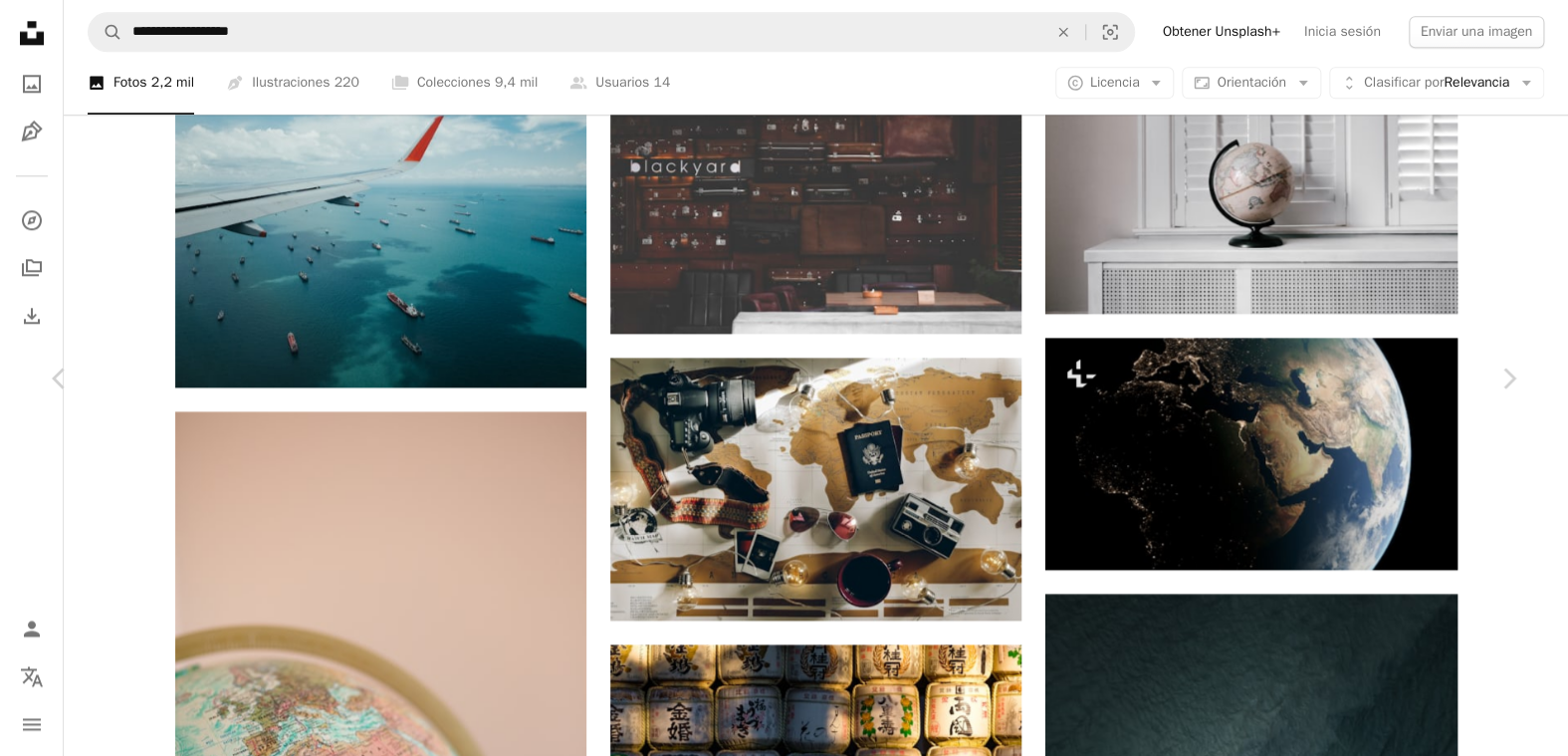 scroll, scrollTop: 1494, scrollLeft: 0, axis: vertical 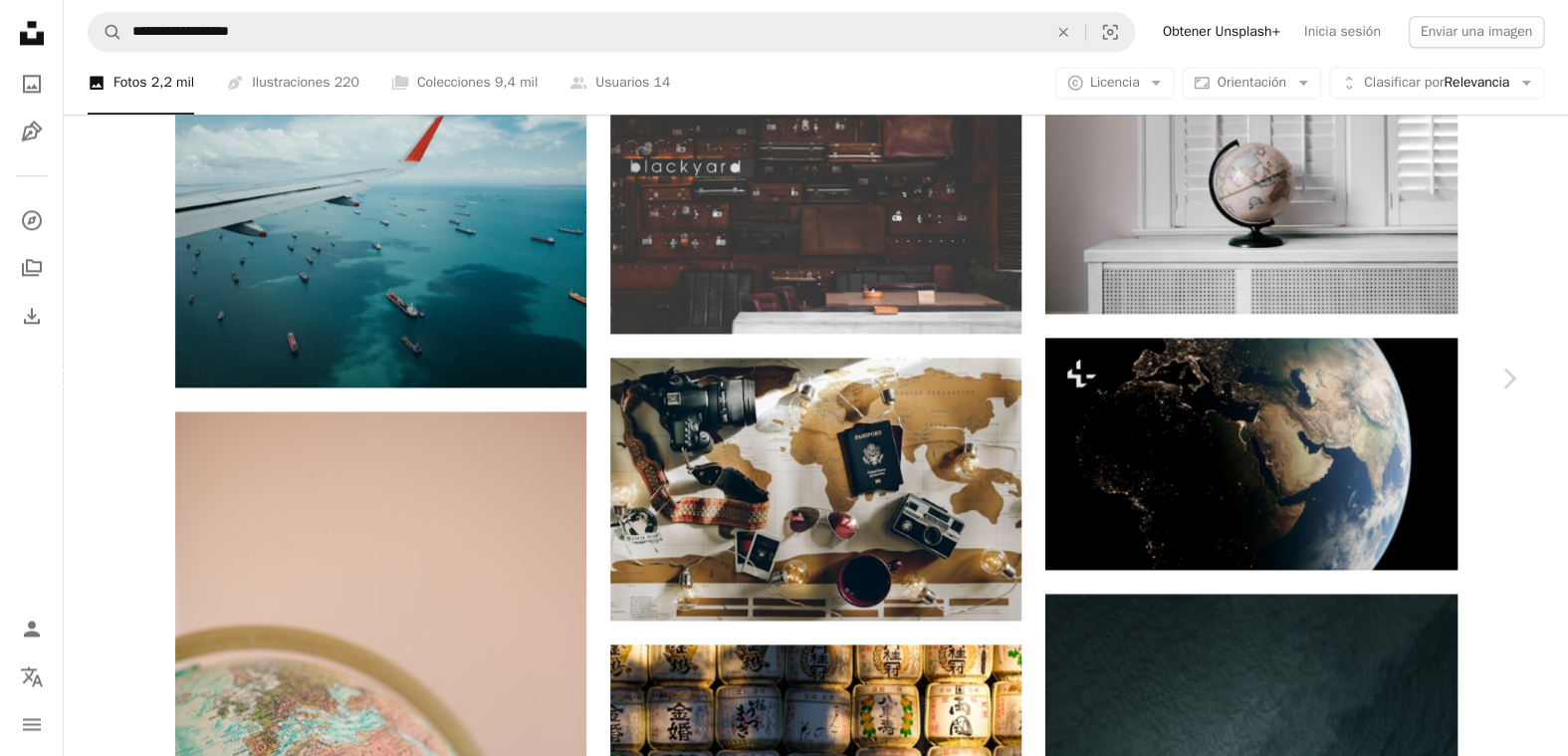 click on "Chevron left" at bounding box center [60, 378] 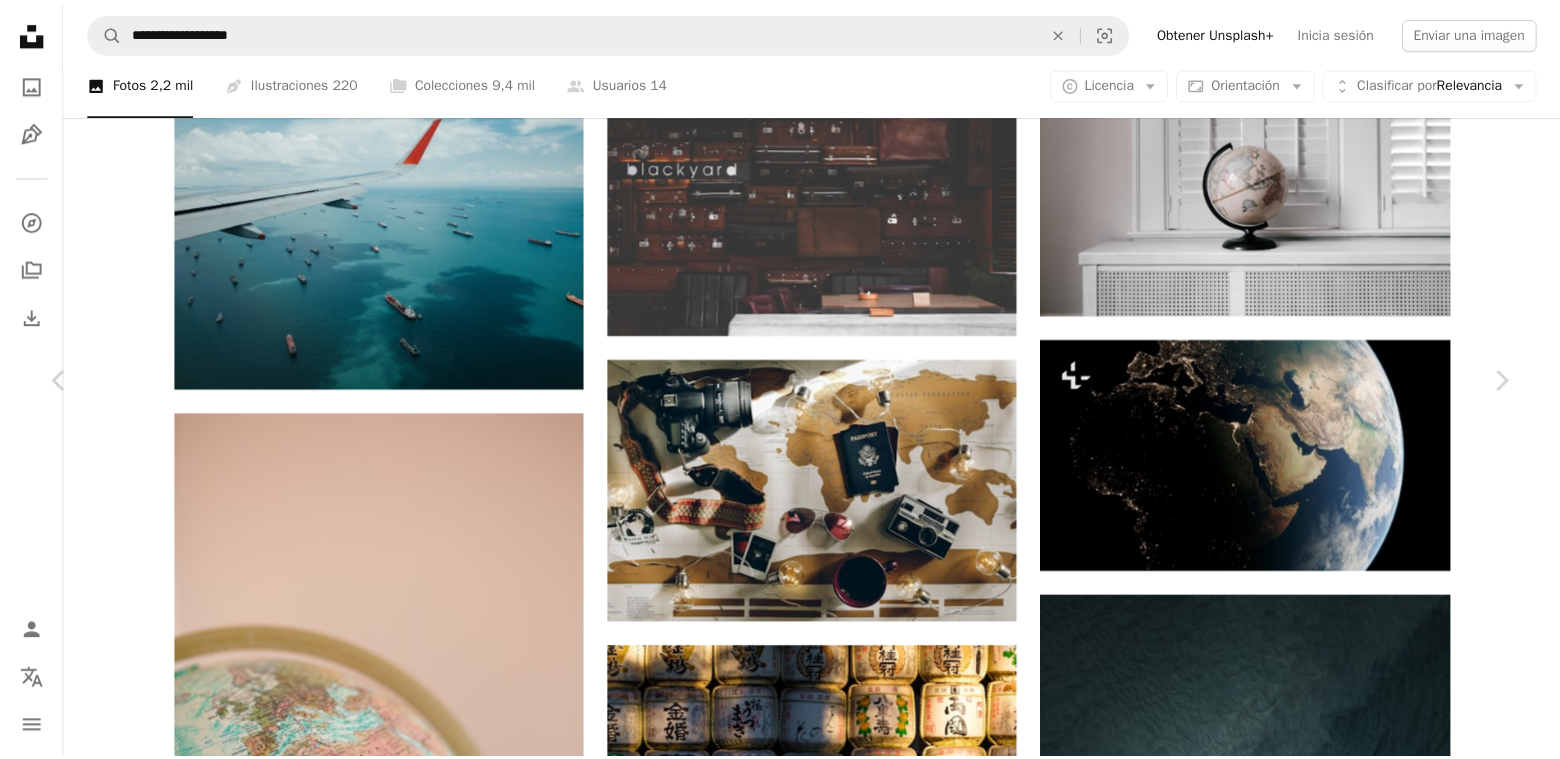 scroll, scrollTop: 0, scrollLeft: 0, axis: both 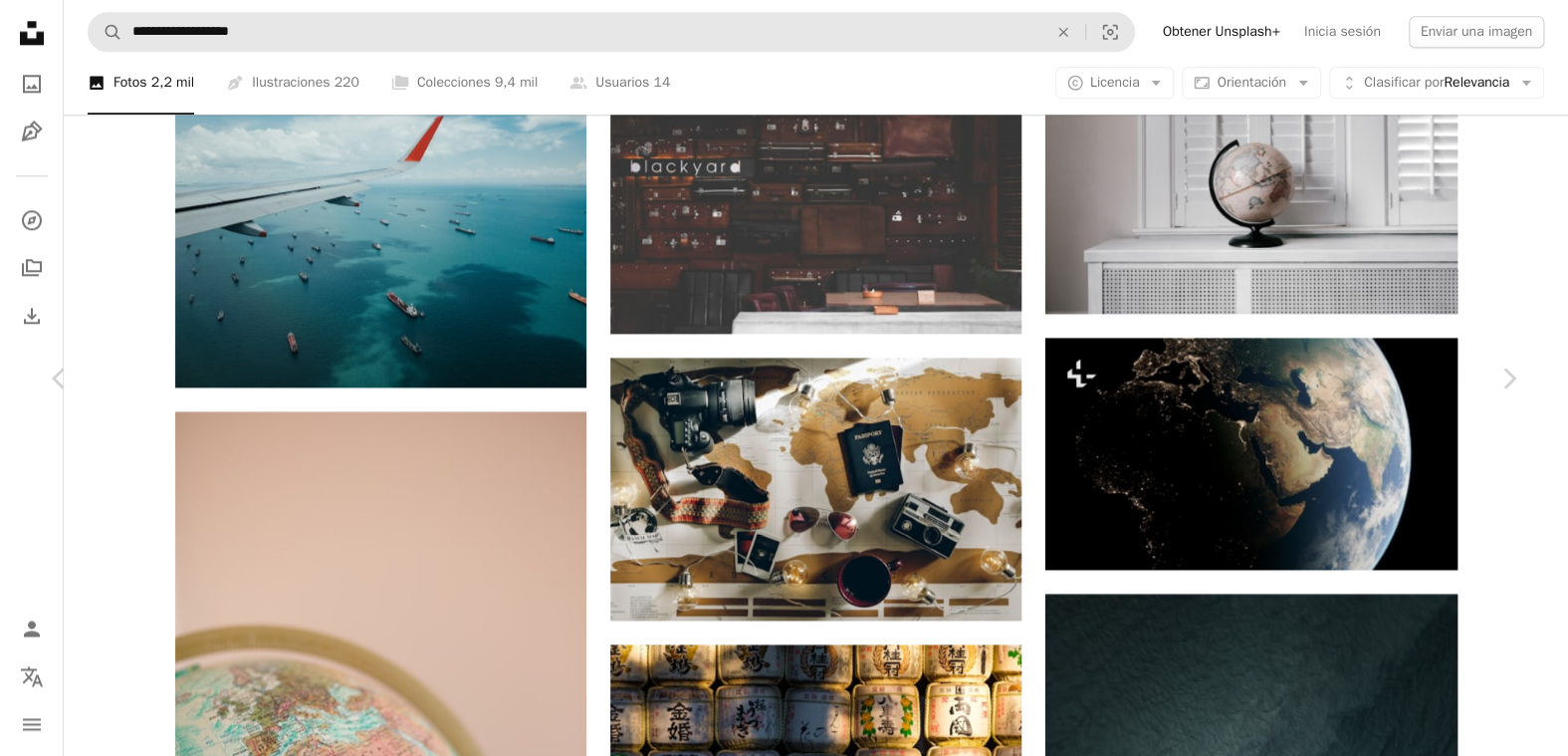 click on "An X shape" at bounding box center (20, 20) 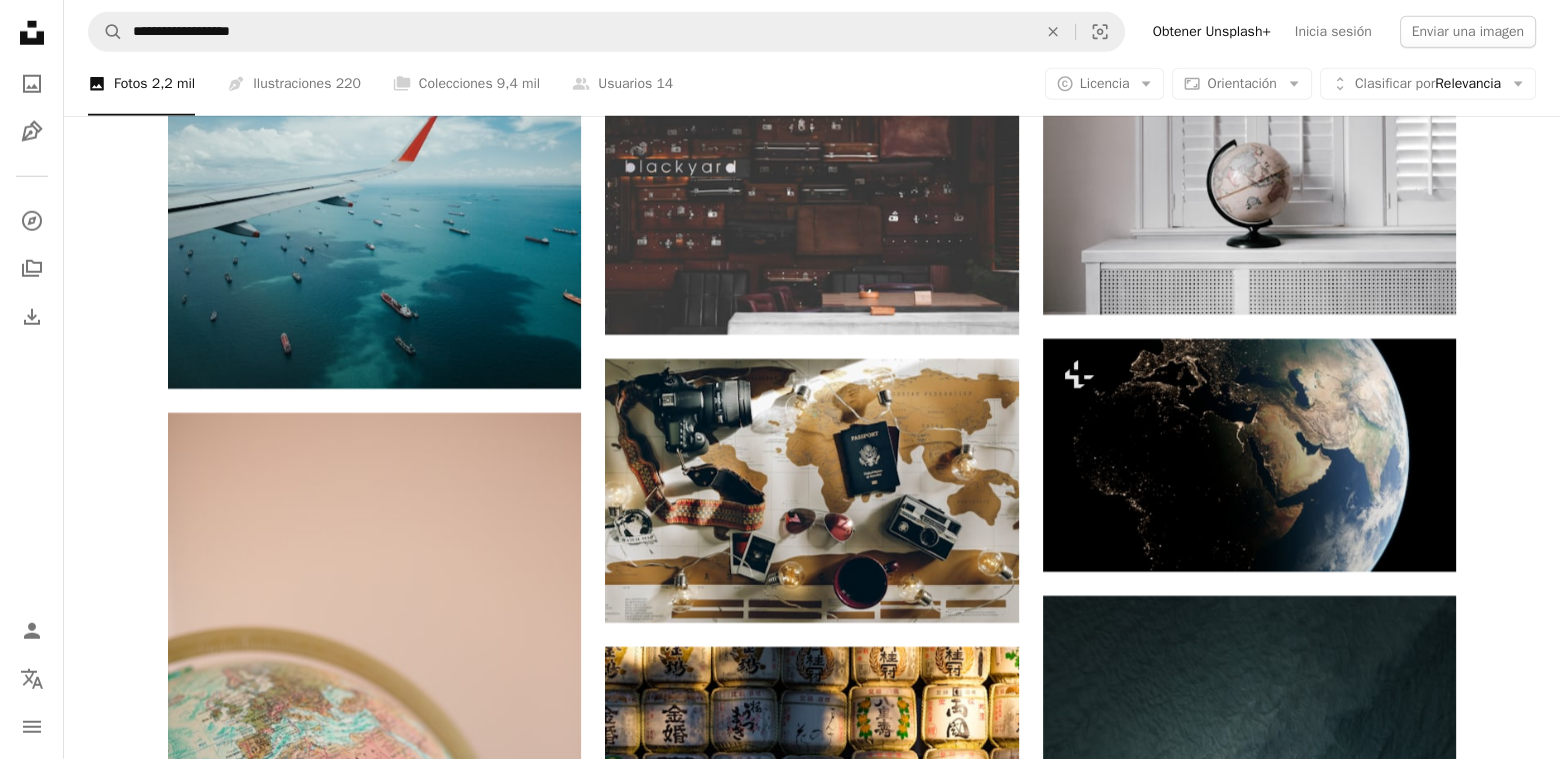 click on "**********" at bounding box center (812, 32) 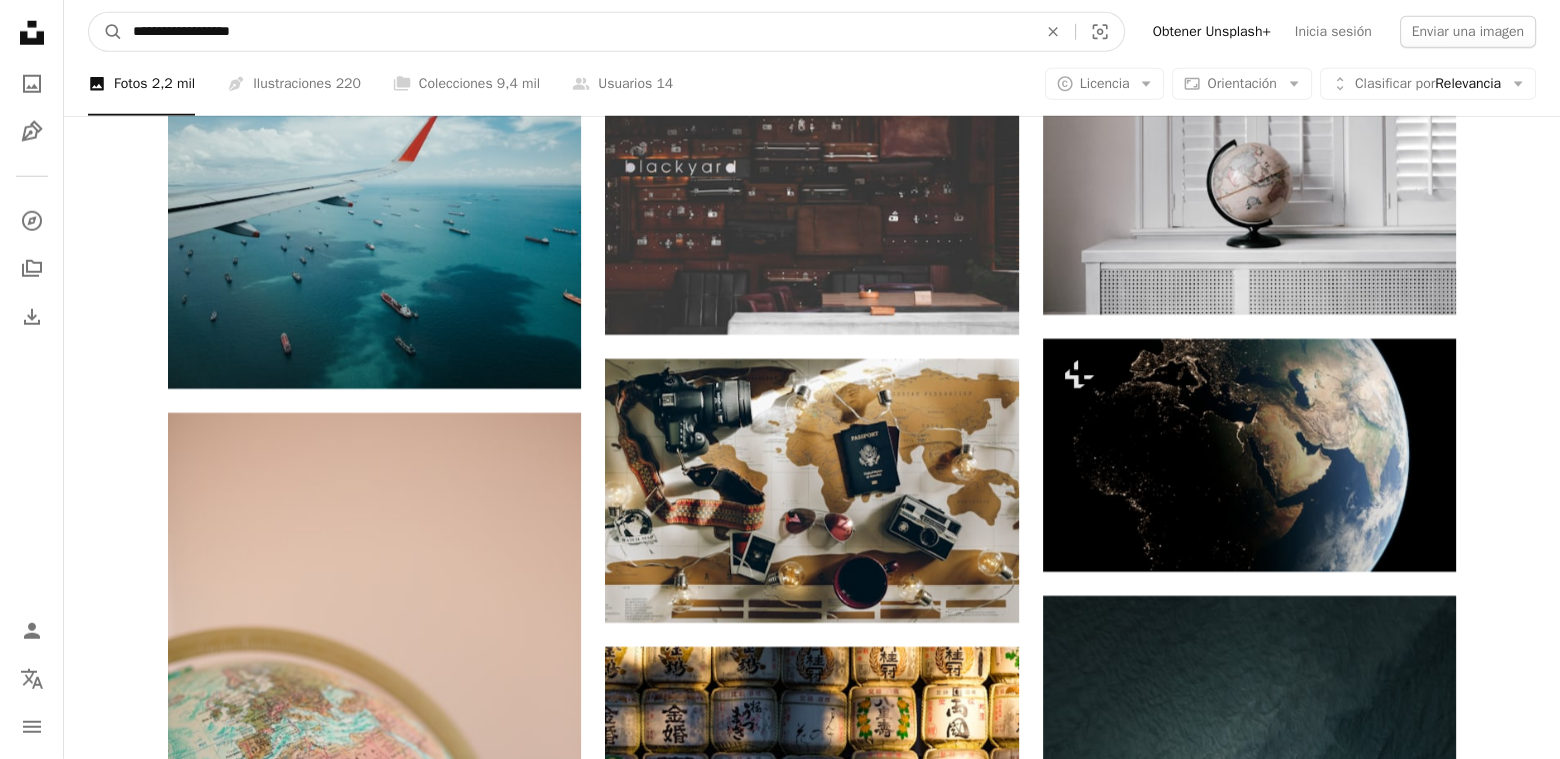 click on "**********" at bounding box center [577, 32] 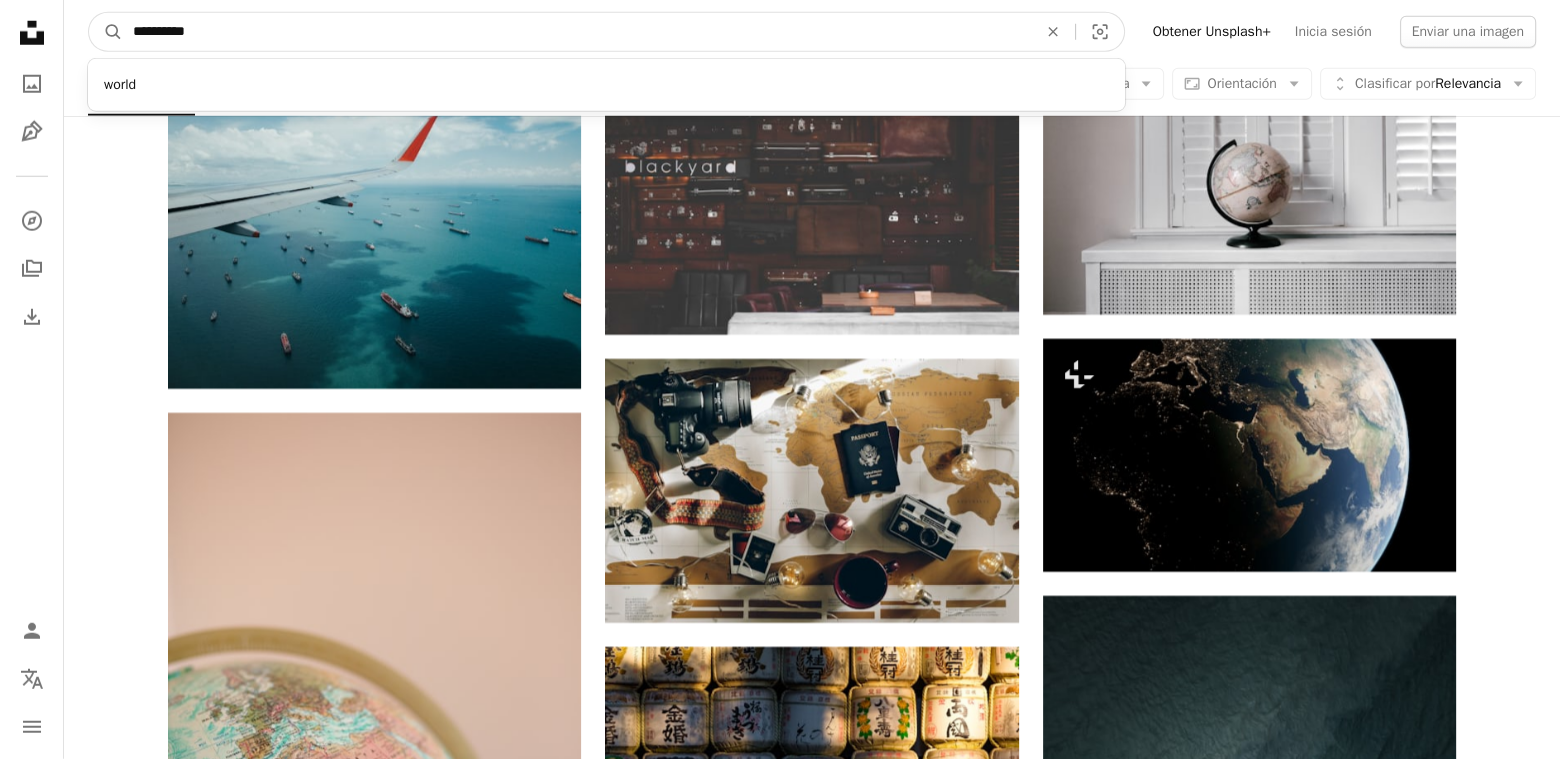 type on "**********" 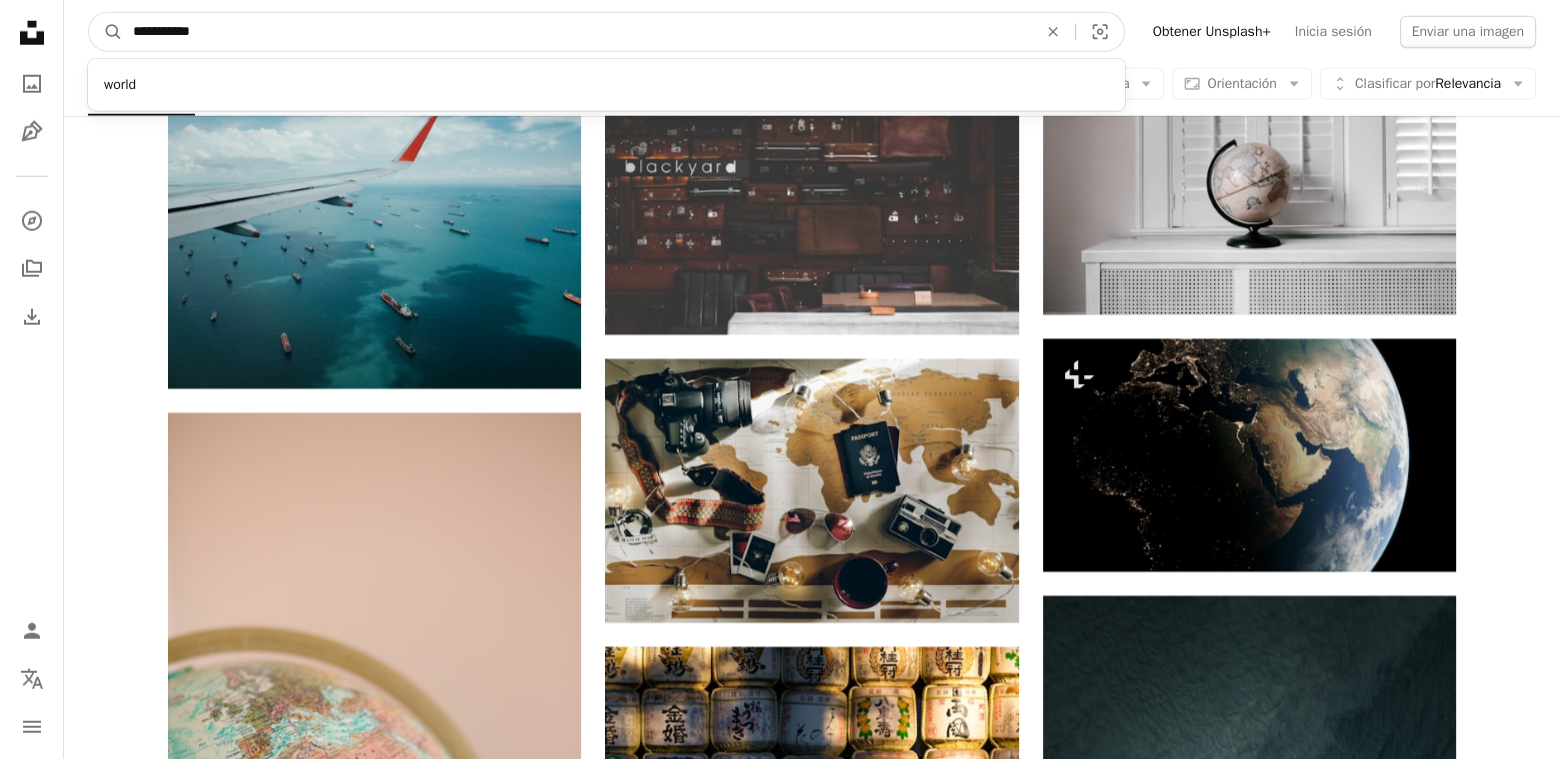 click on "A magnifying glass" at bounding box center [106, 32] 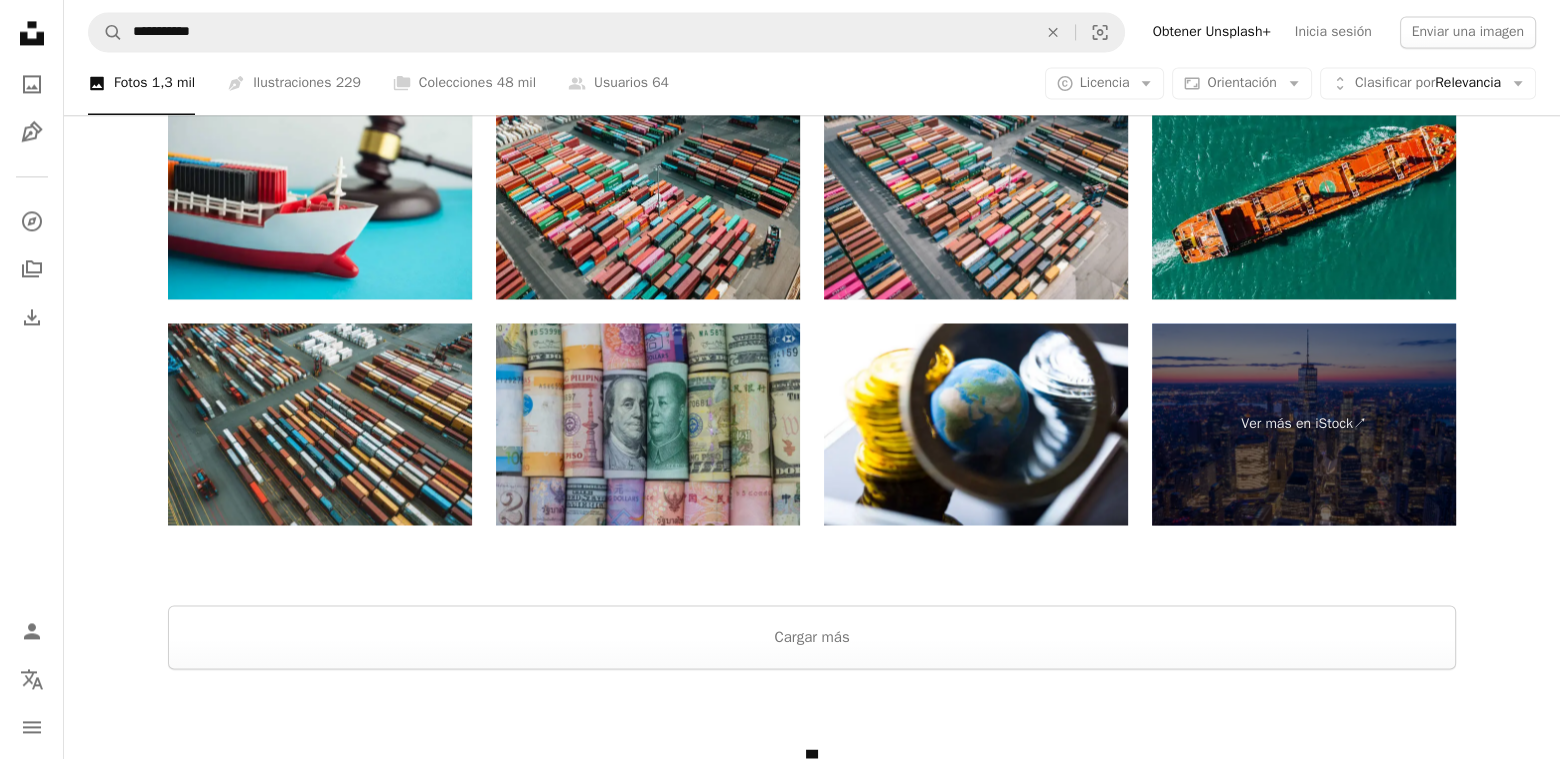 scroll, scrollTop: 3900, scrollLeft: 0, axis: vertical 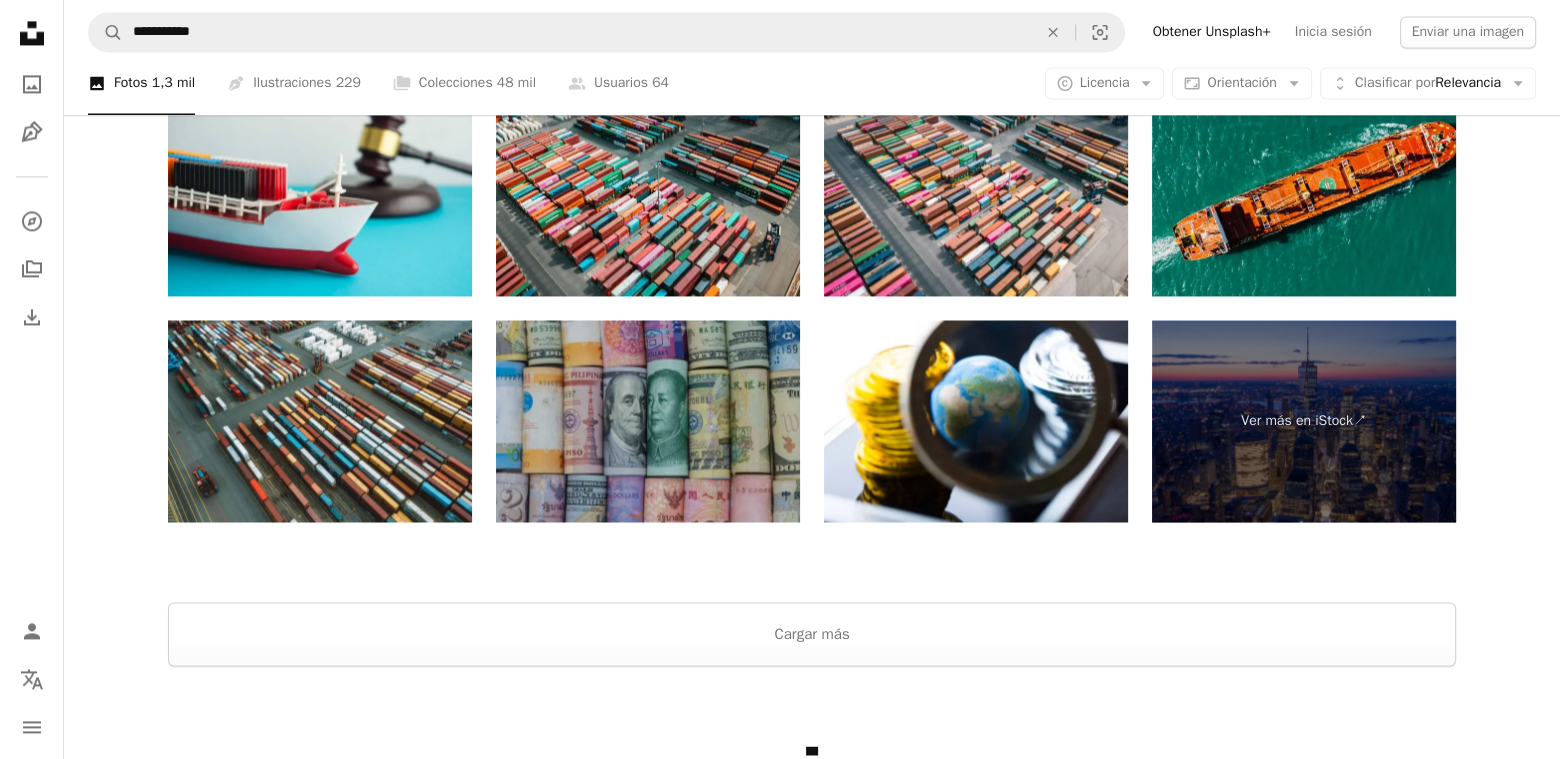 click at bounding box center [648, 421] 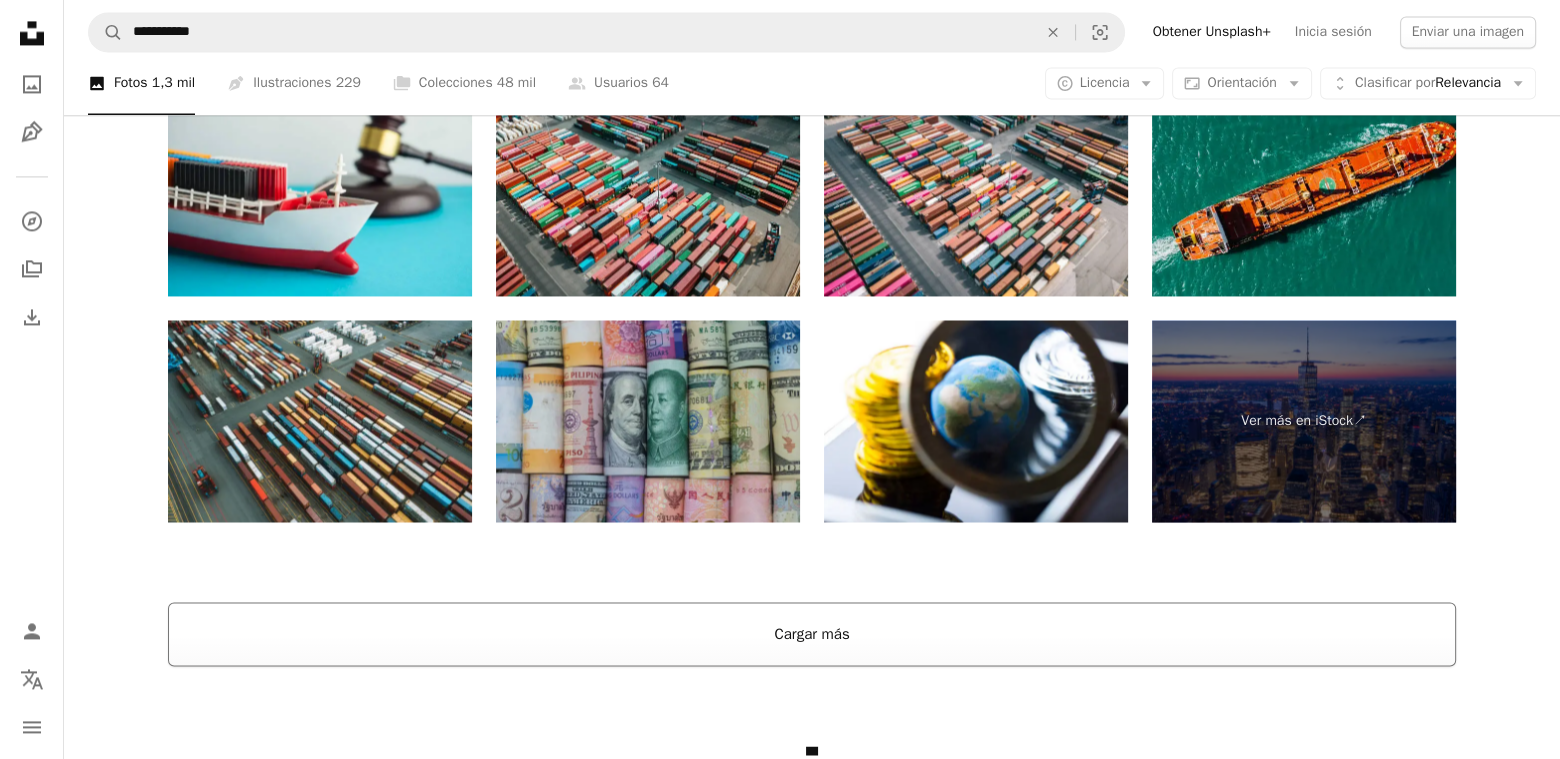 click on "Cargar más" at bounding box center (812, 634) 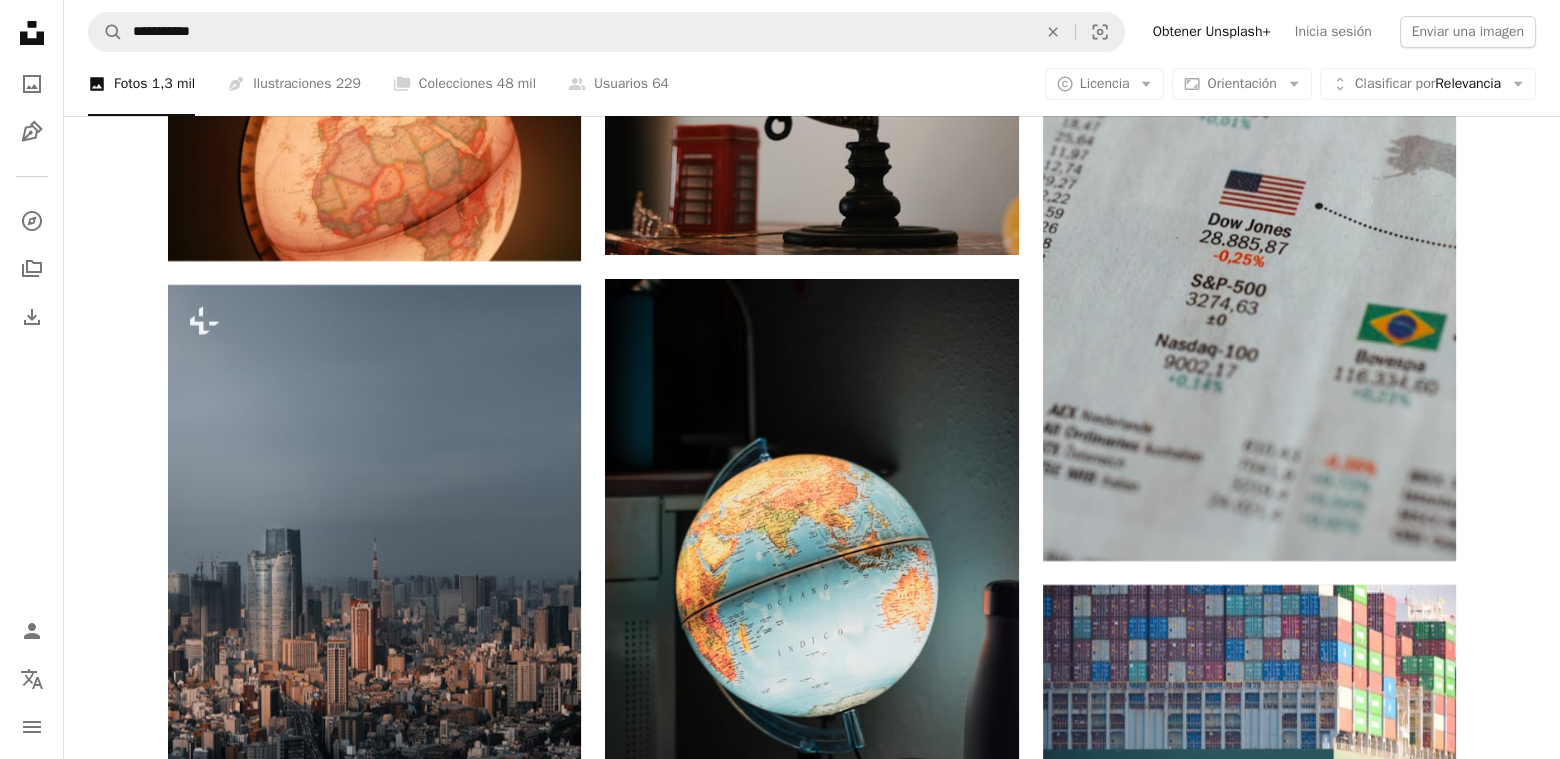 scroll, scrollTop: 18800, scrollLeft: 0, axis: vertical 